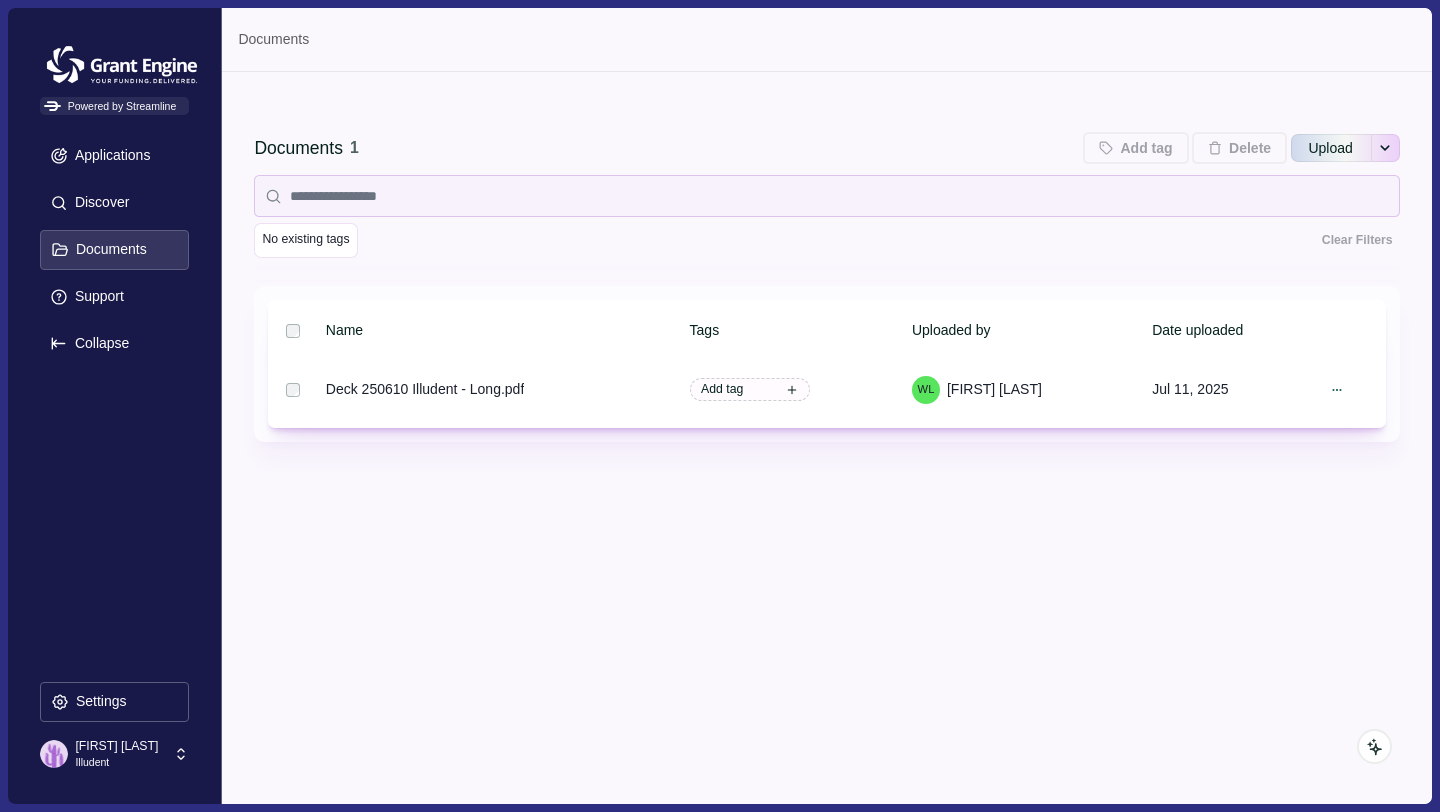 scroll, scrollTop: 0, scrollLeft: 0, axis: both 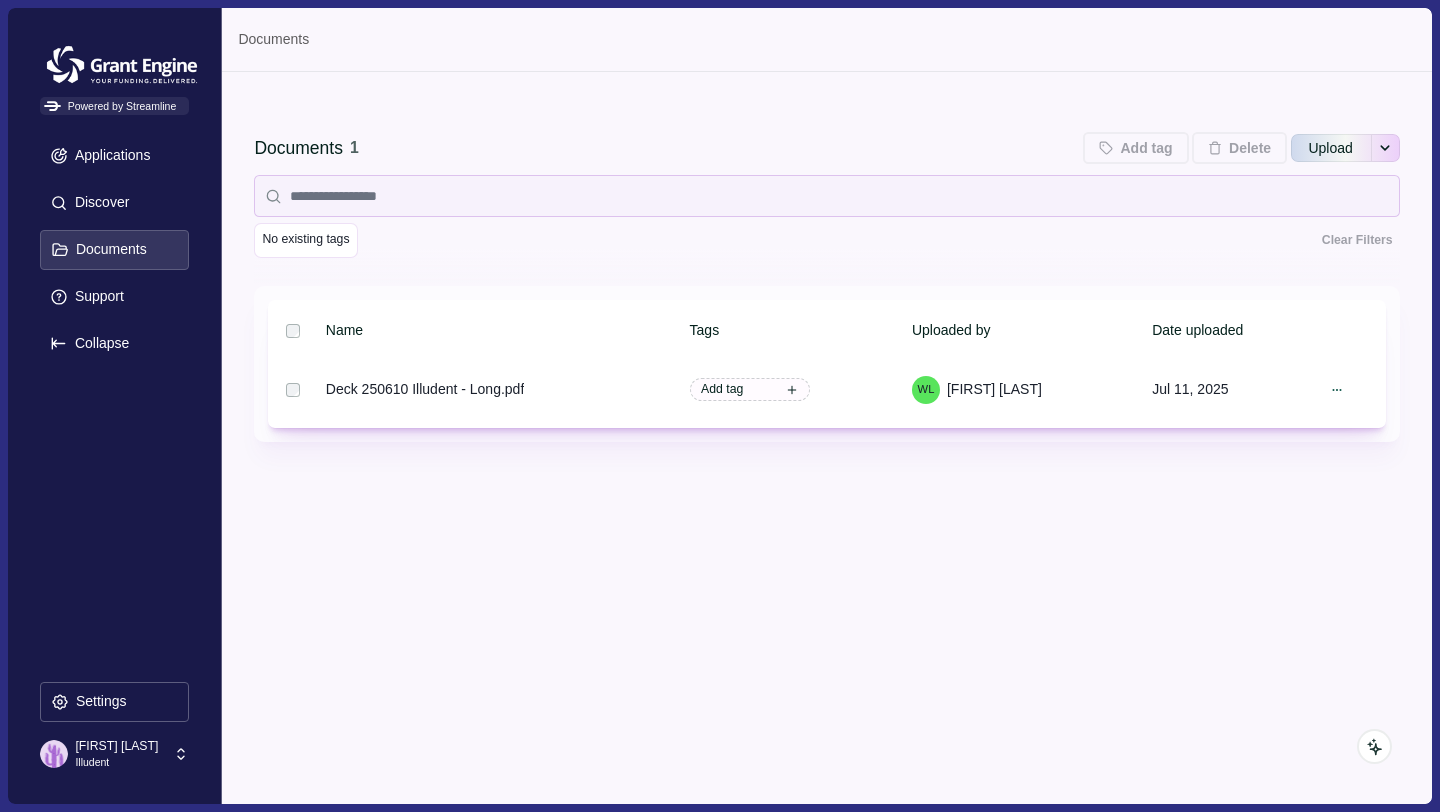click on "[FIRST] [LAST]" at bounding box center (116, 746) 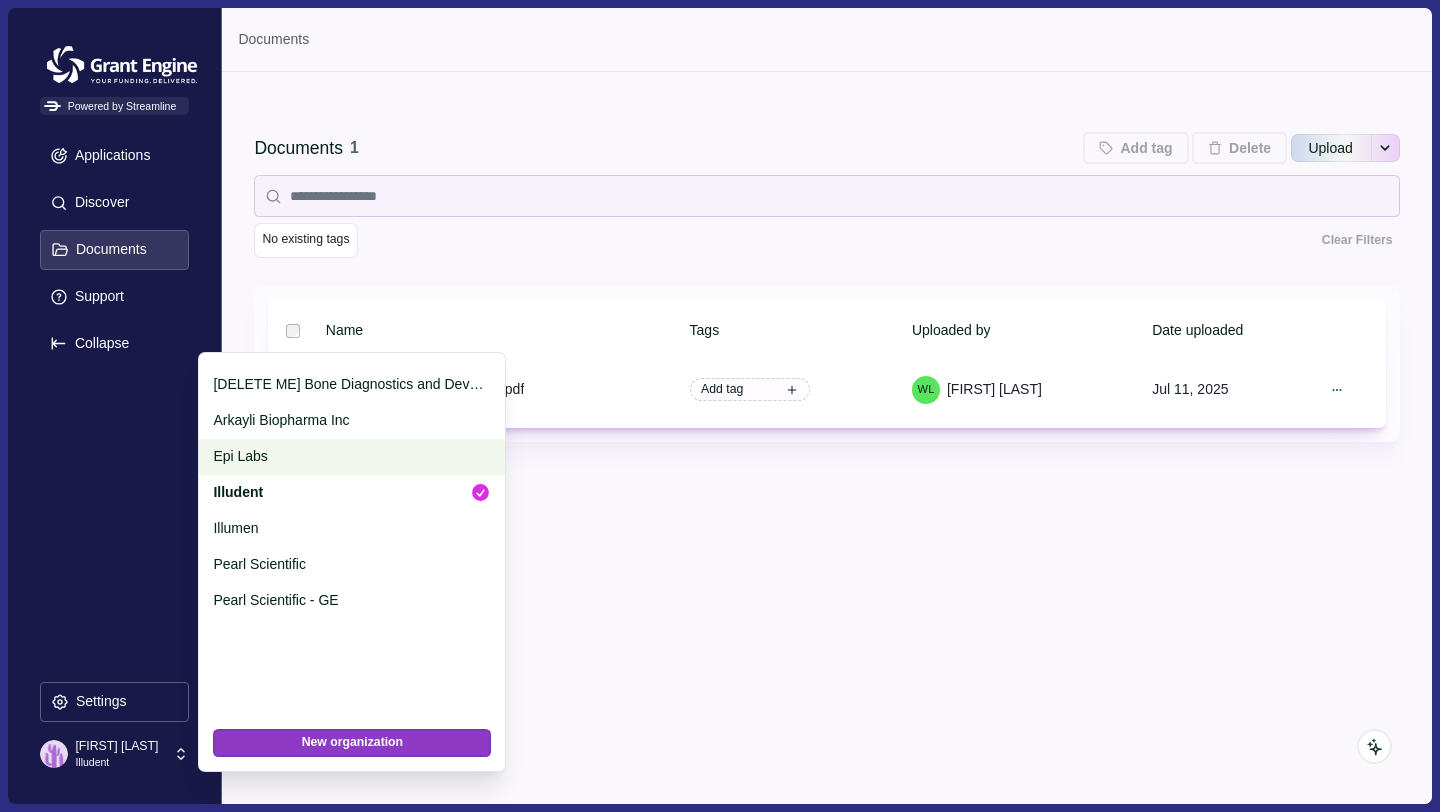 click on "Epi Labs" at bounding box center [348, 456] 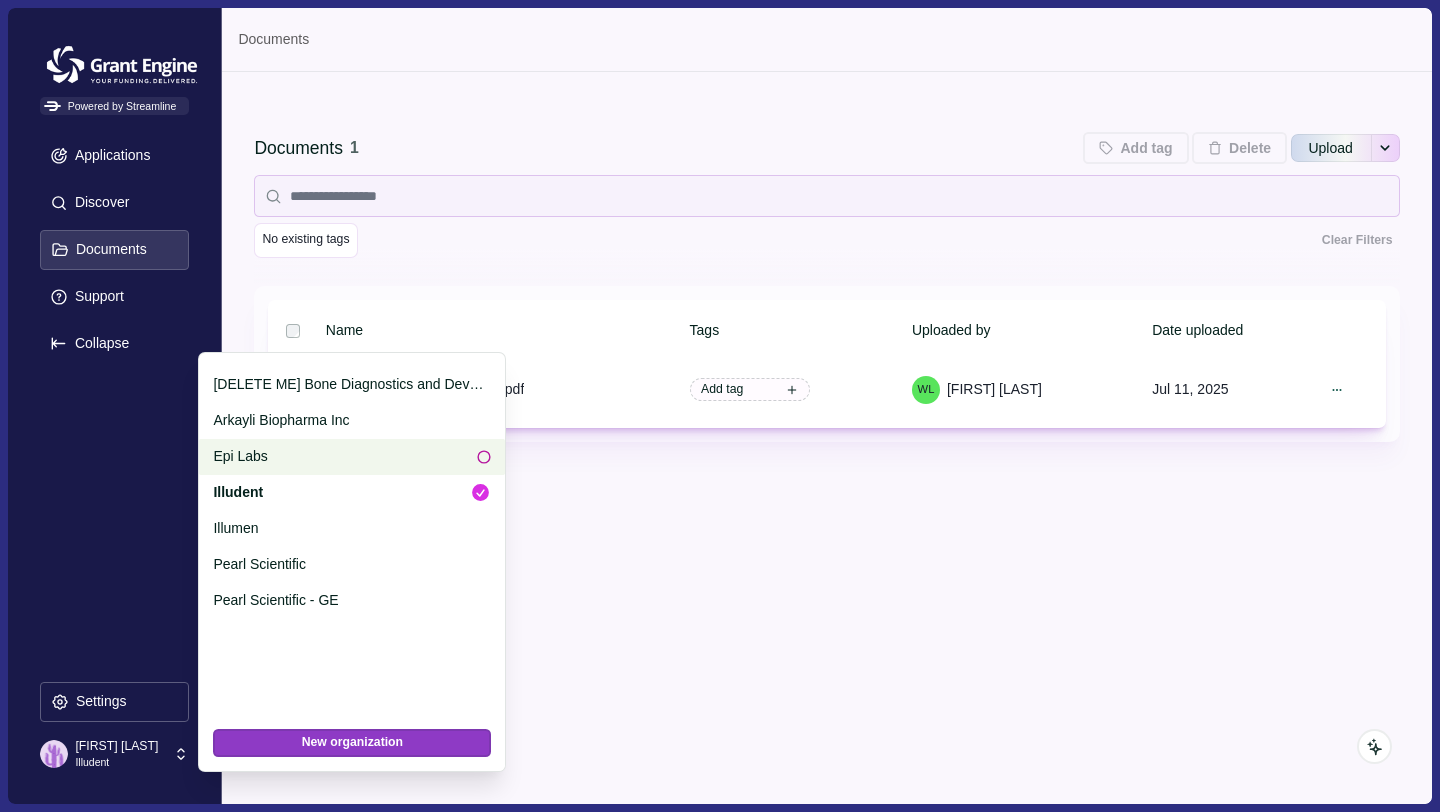 click on "Epi Labs" at bounding box center [352, 457] 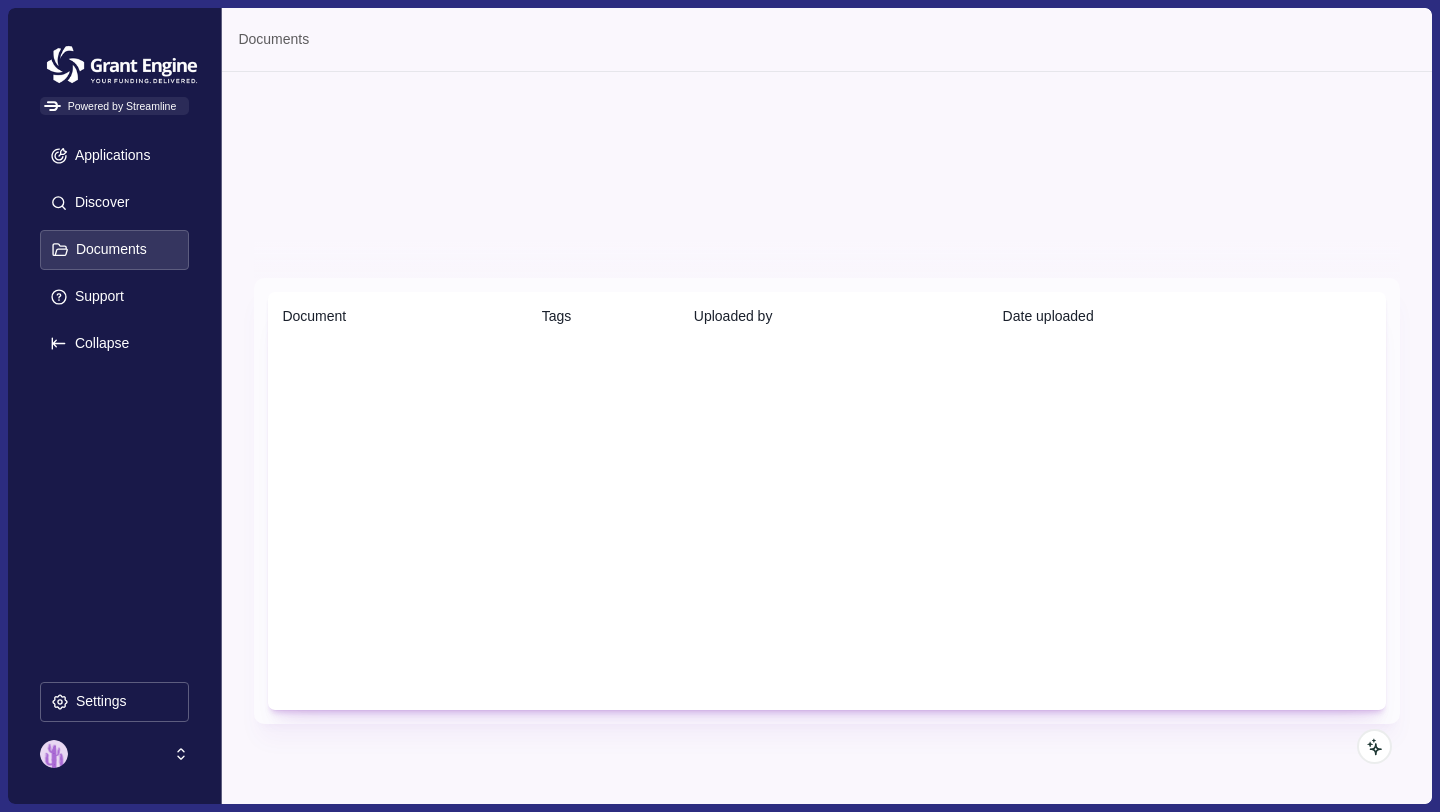 scroll, scrollTop: 0, scrollLeft: 0, axis: both 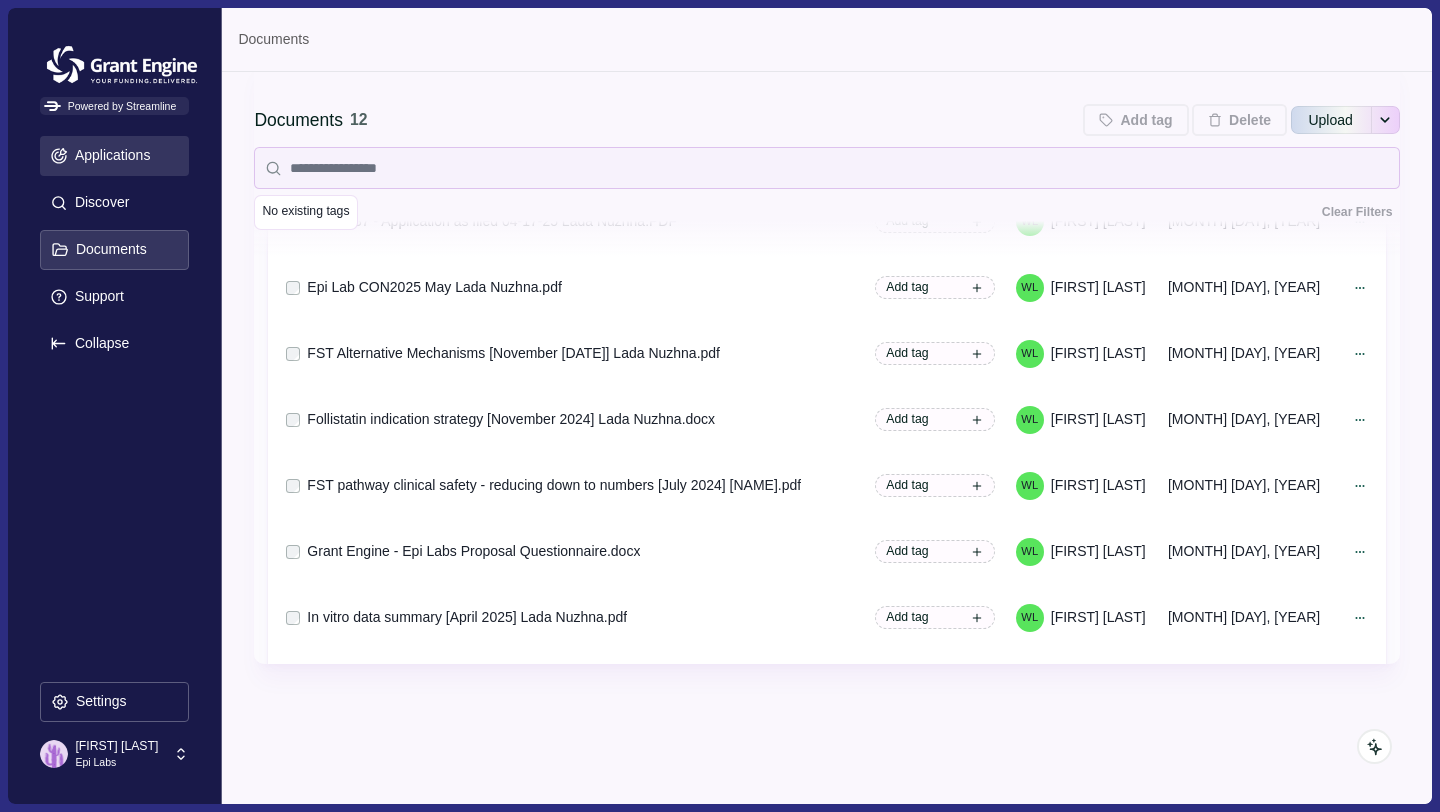 click on "Applications" at bounding box center (109, 155) 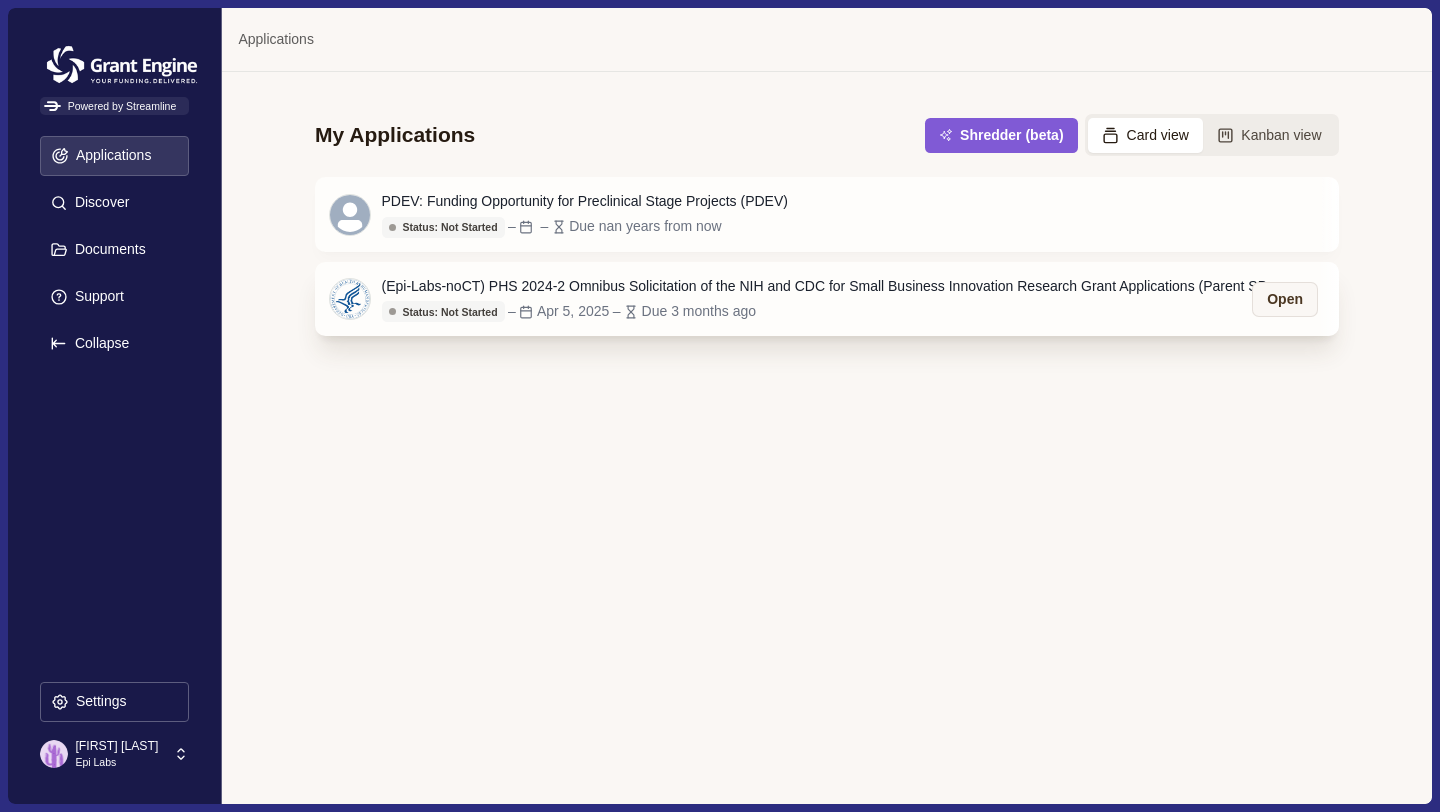 click on "(Epi-Labs-noCT) PHS 2024-2 Omnibus Solicitation of the NIH and CDC for Small Business Innovation Research Grant Applications (Parent SBIR [R43/R44] Clinical Trial Not Allowed)" at bounding box center [832, 286] 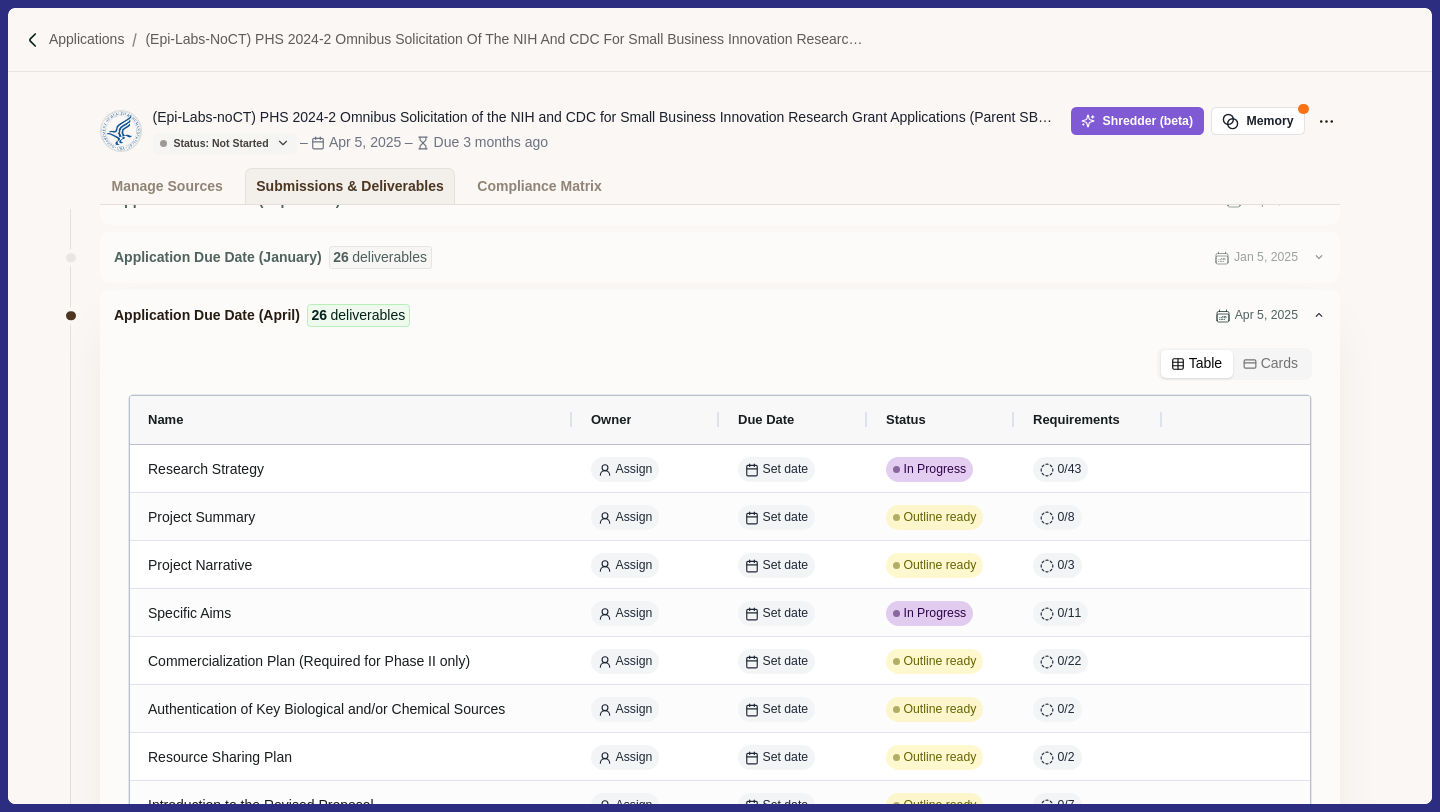scroll, scrollTop: 51, scrollLeft: 0, axis: vertical 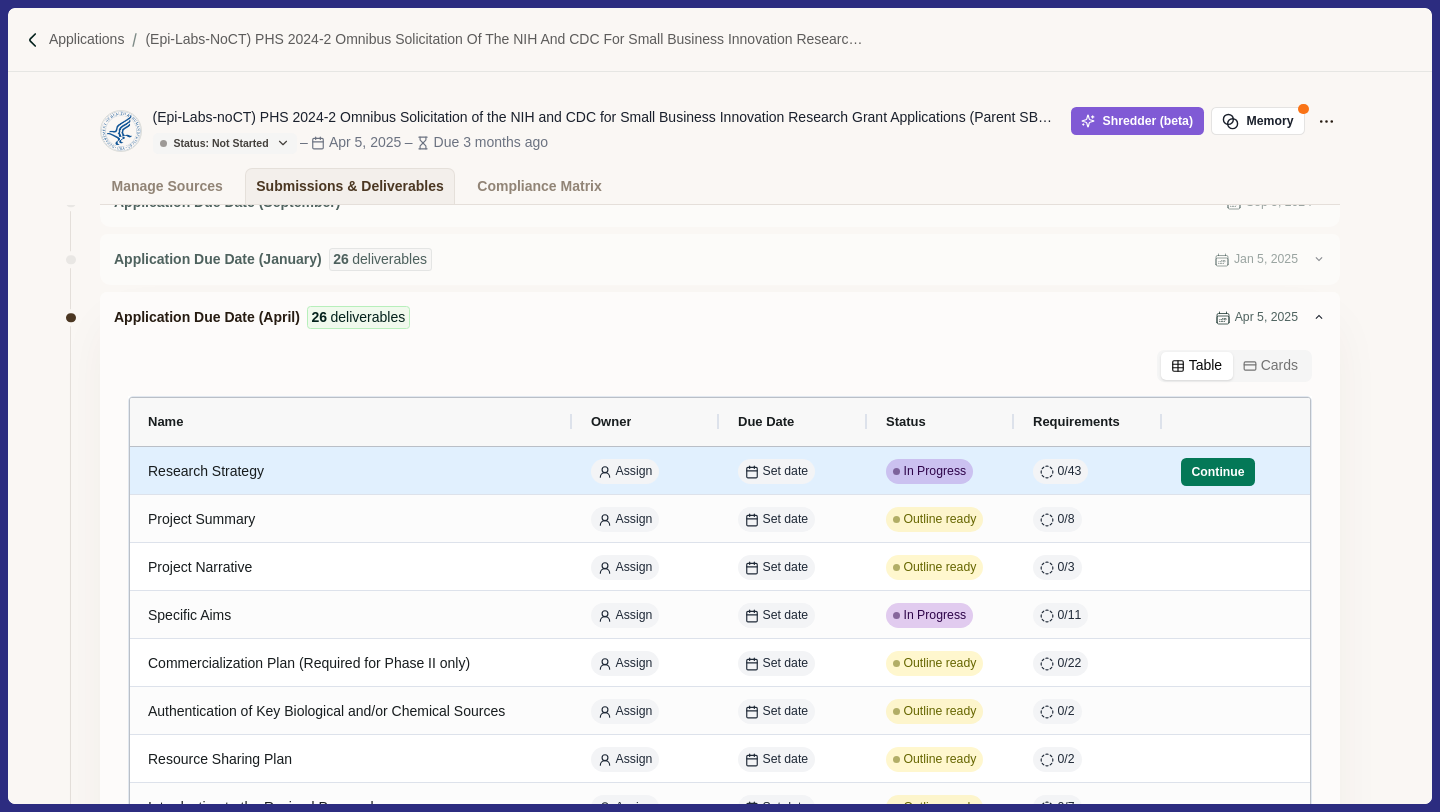 click on "In Progress" at bounding box center [935, 472] 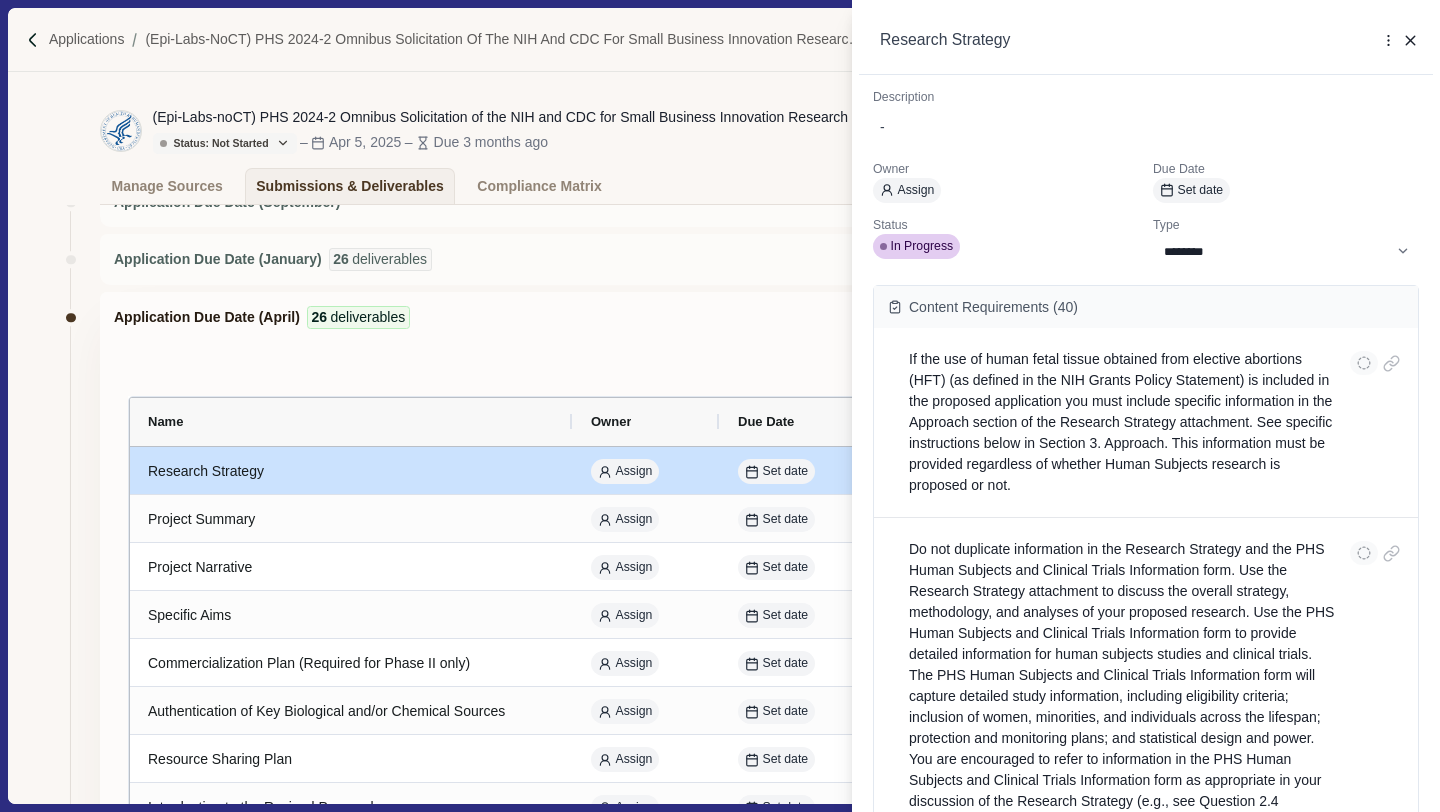 click on "**********" at bounding box center (720, 406) 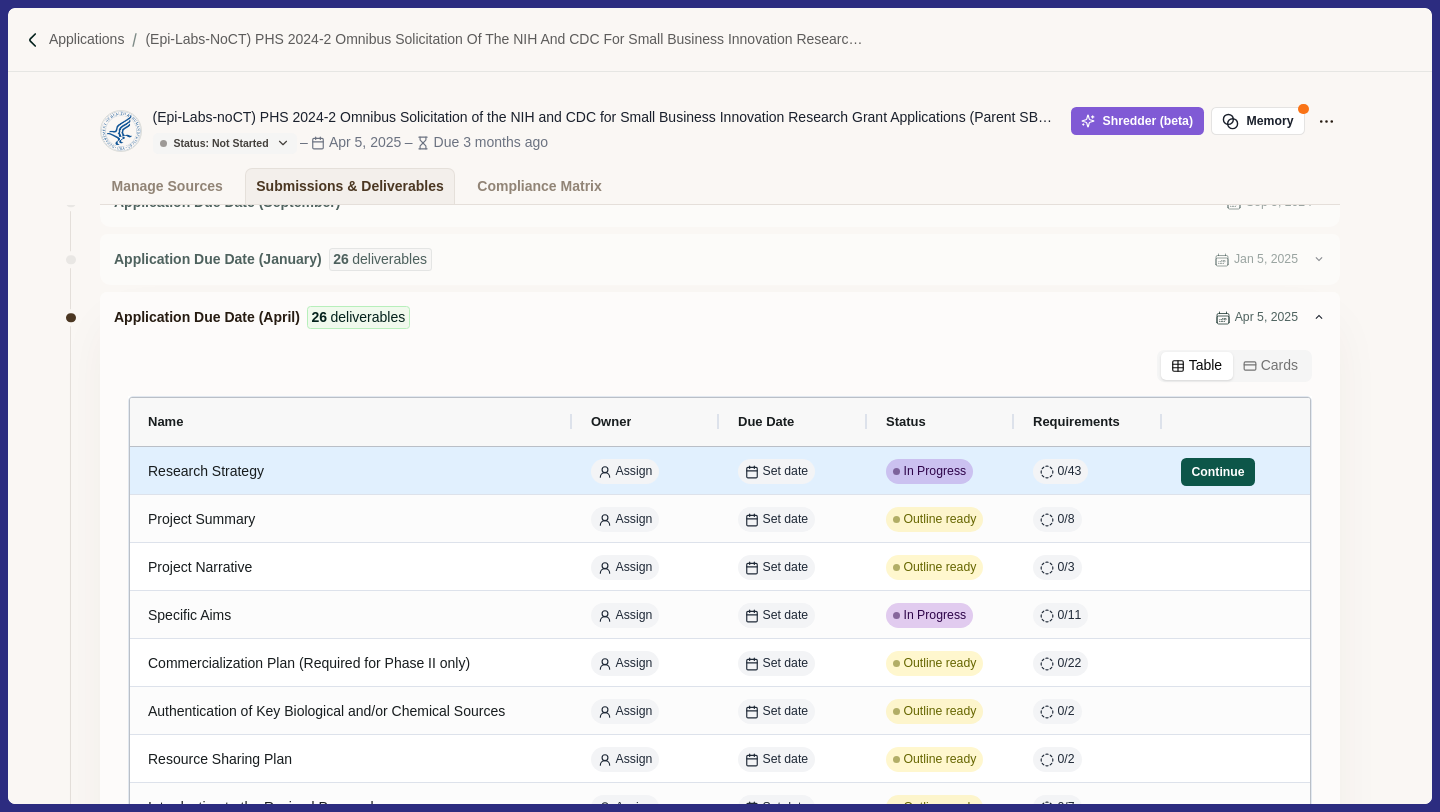 click on "Continue" at bounding box center [1218, 472] 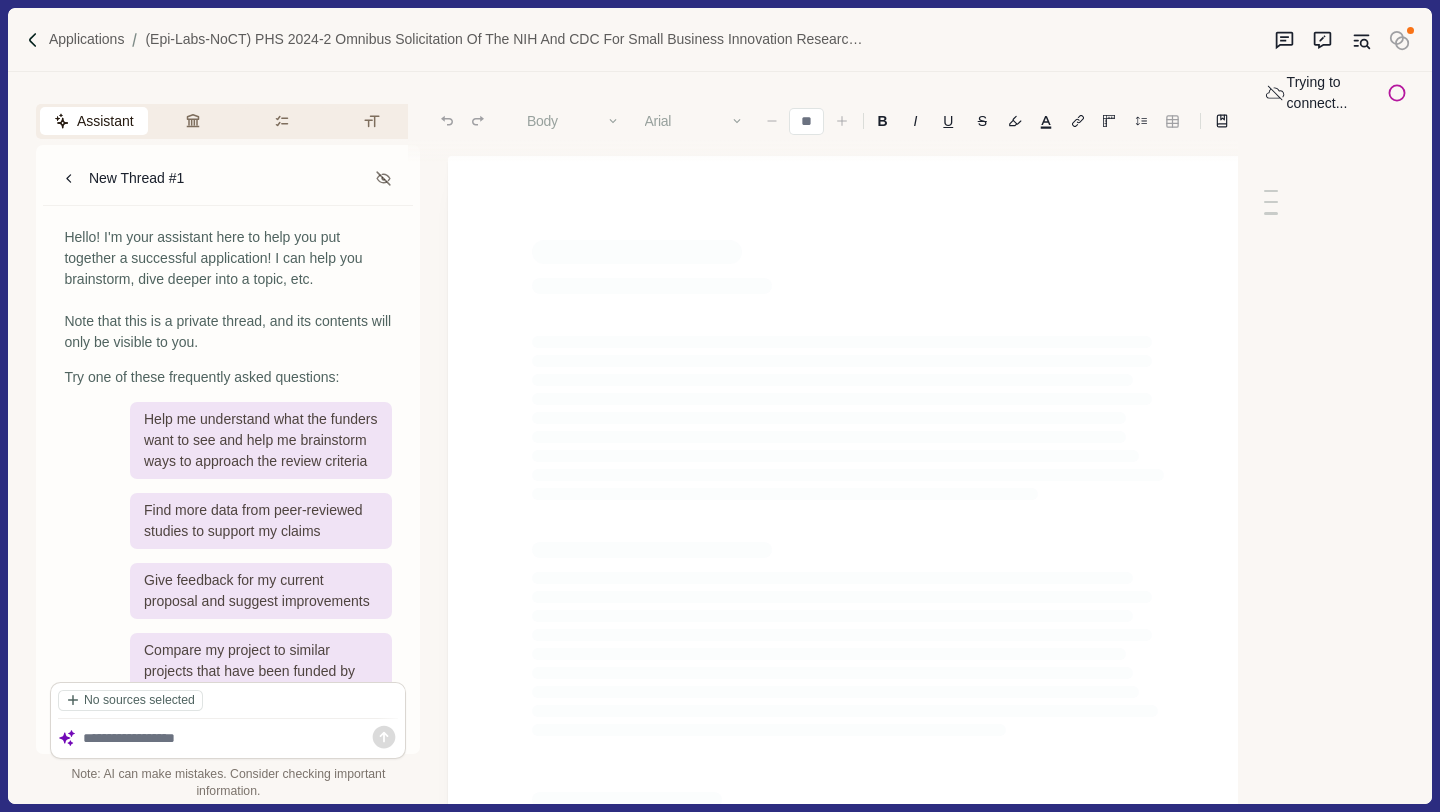type on "**" 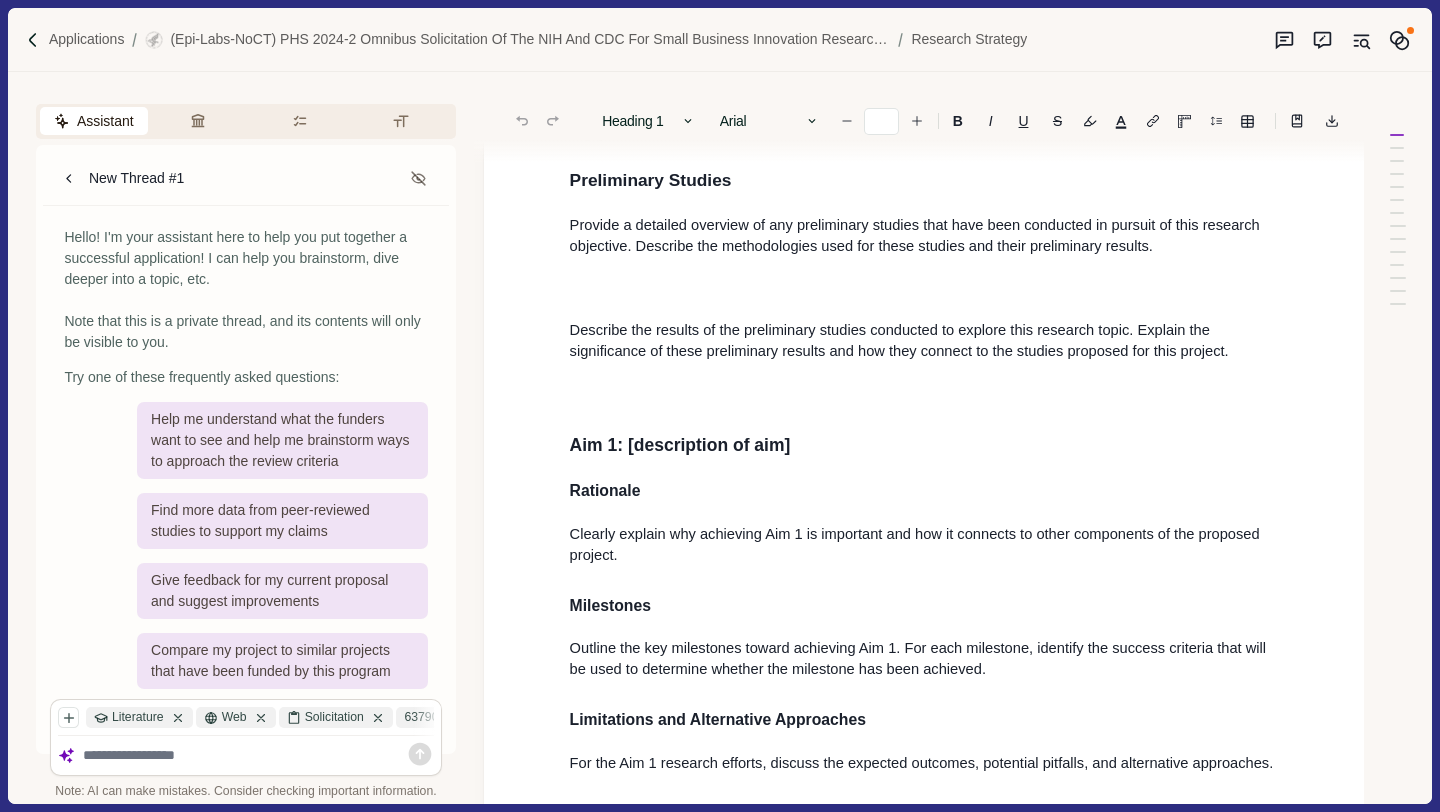 scroll, scrollTop: 3731, scrollLeft: 0, axis: vertical 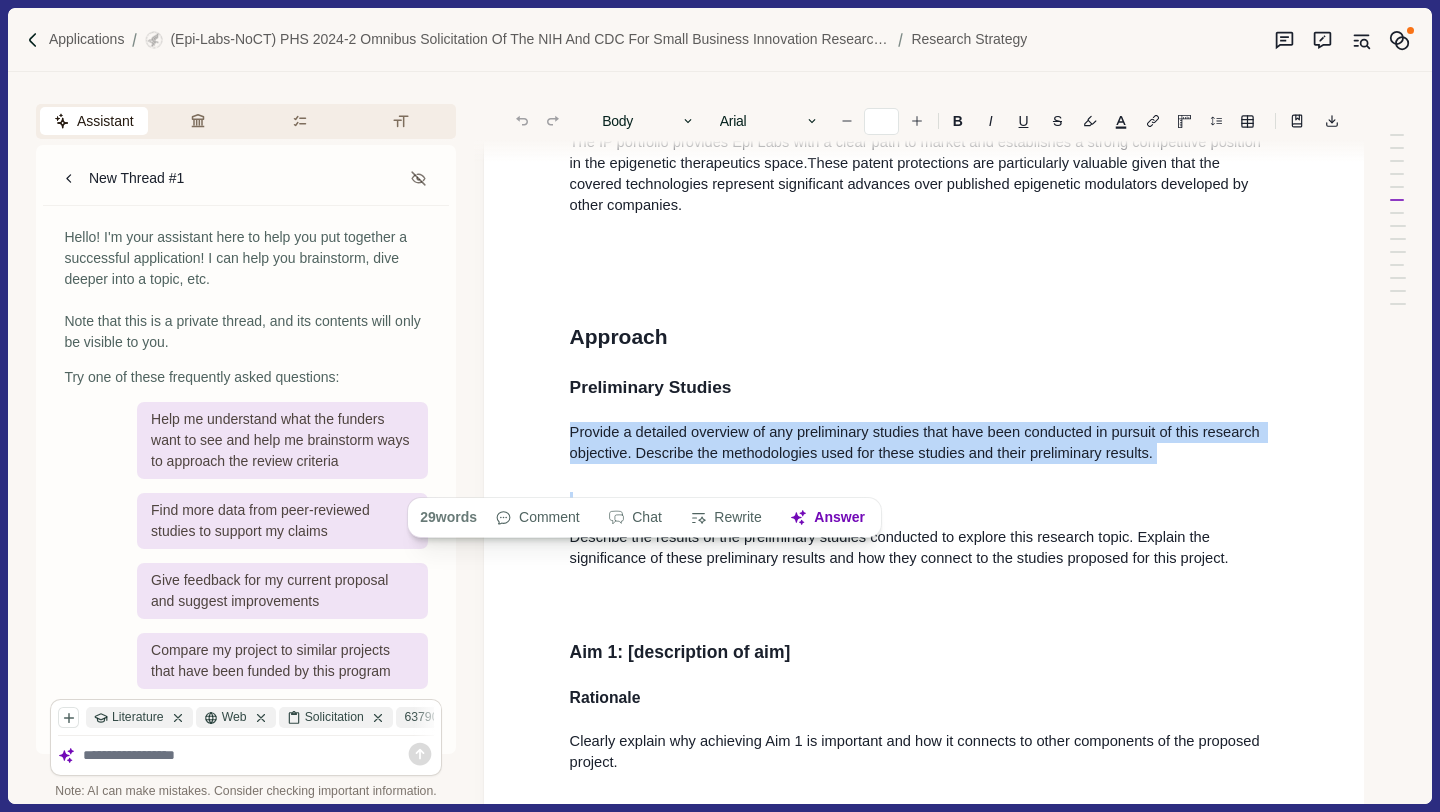 drag, startPoint x: 570, startPoint y: 410, endPoint x: 1164, endPoint y: 458, distance: 595.9362 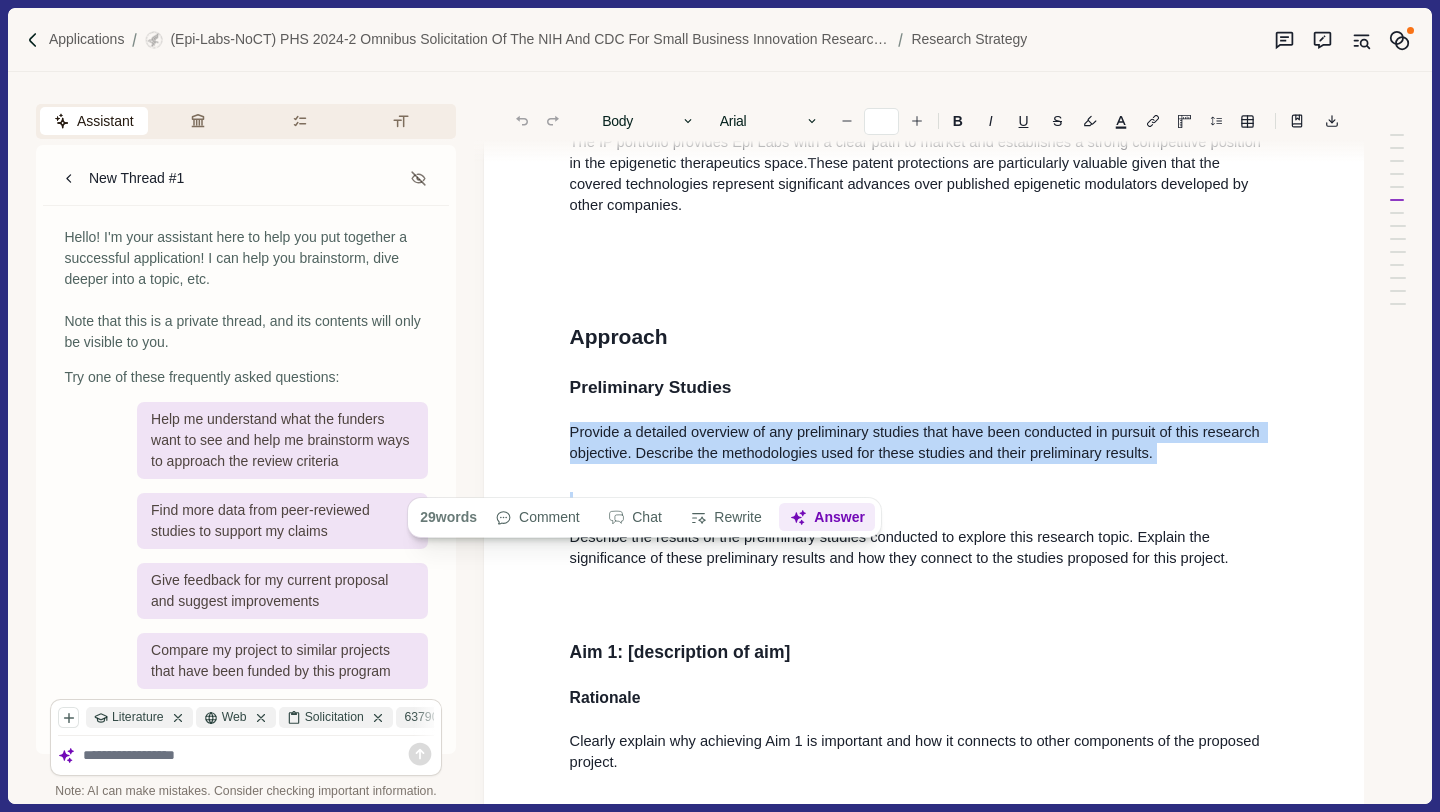 click on "Answer" at bounding box center [827, 518] 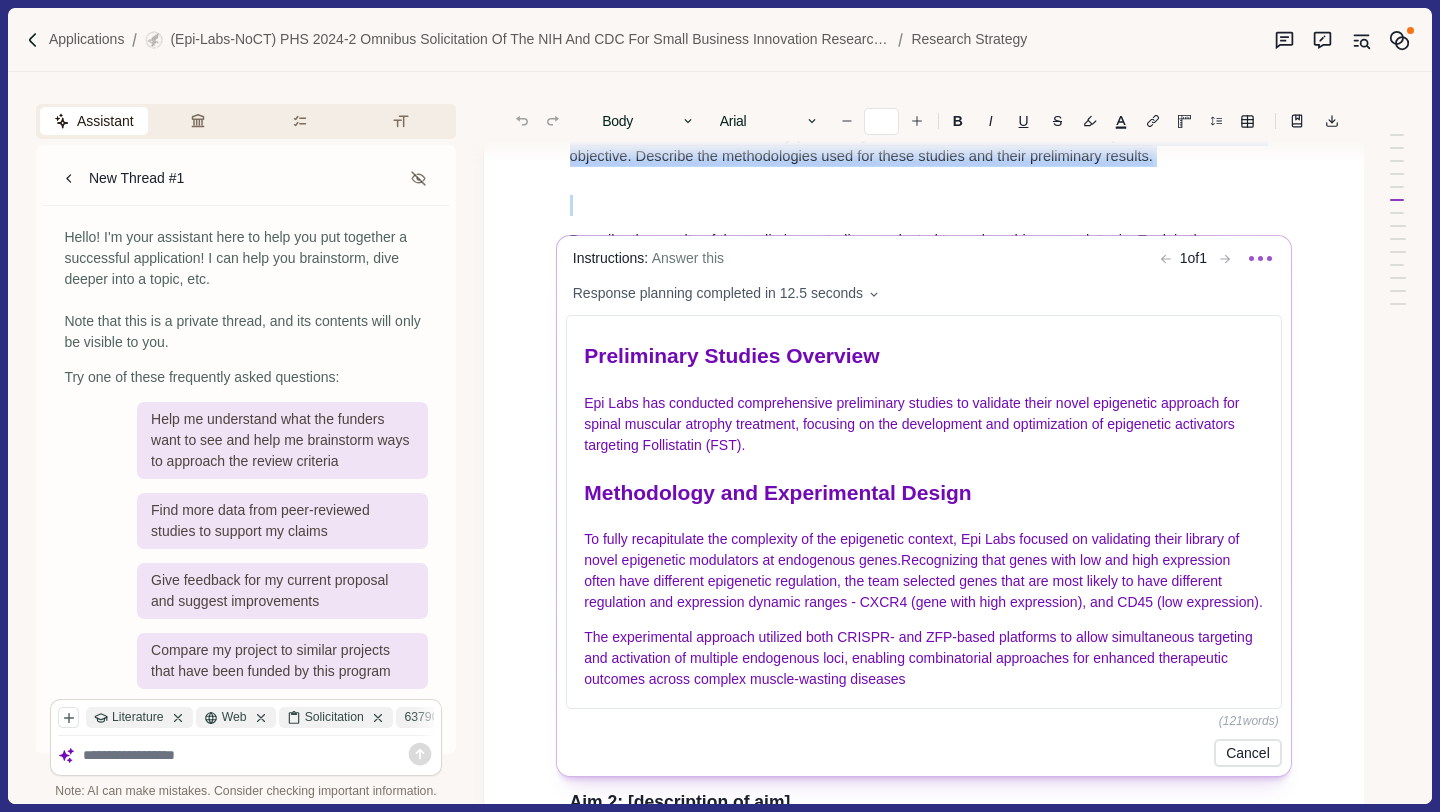 scroll, scrollTop: 4027, scrollLeft: 0, axis: vertical 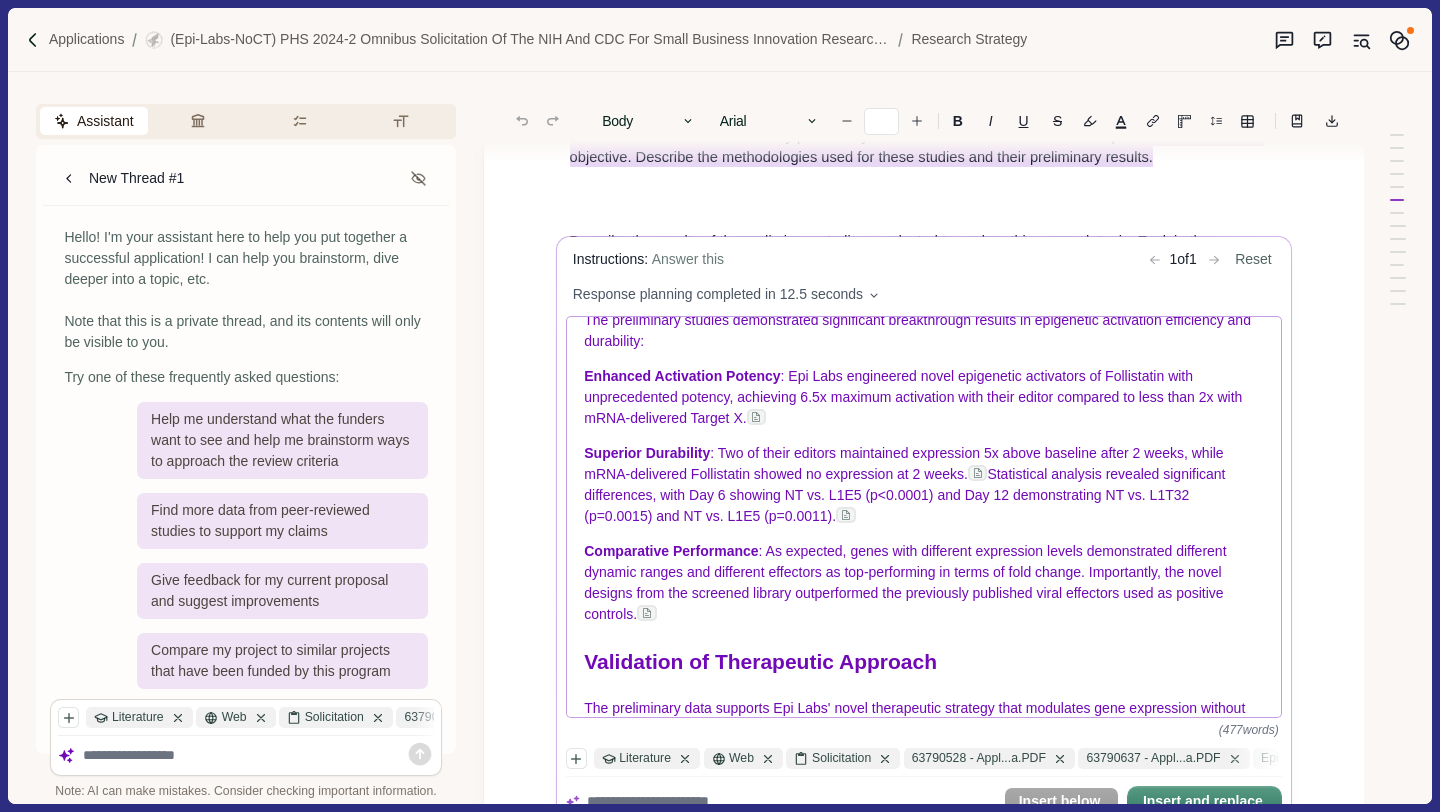 click on ": As expected, genes with different expression levels demonstrated different dynamic ranges and different effectors as top-performing in terms of fold change. Importantly, the novel designs from the screened library outperformed the previously published viral effectors used as positive controls." at bounding box center (907, 582) 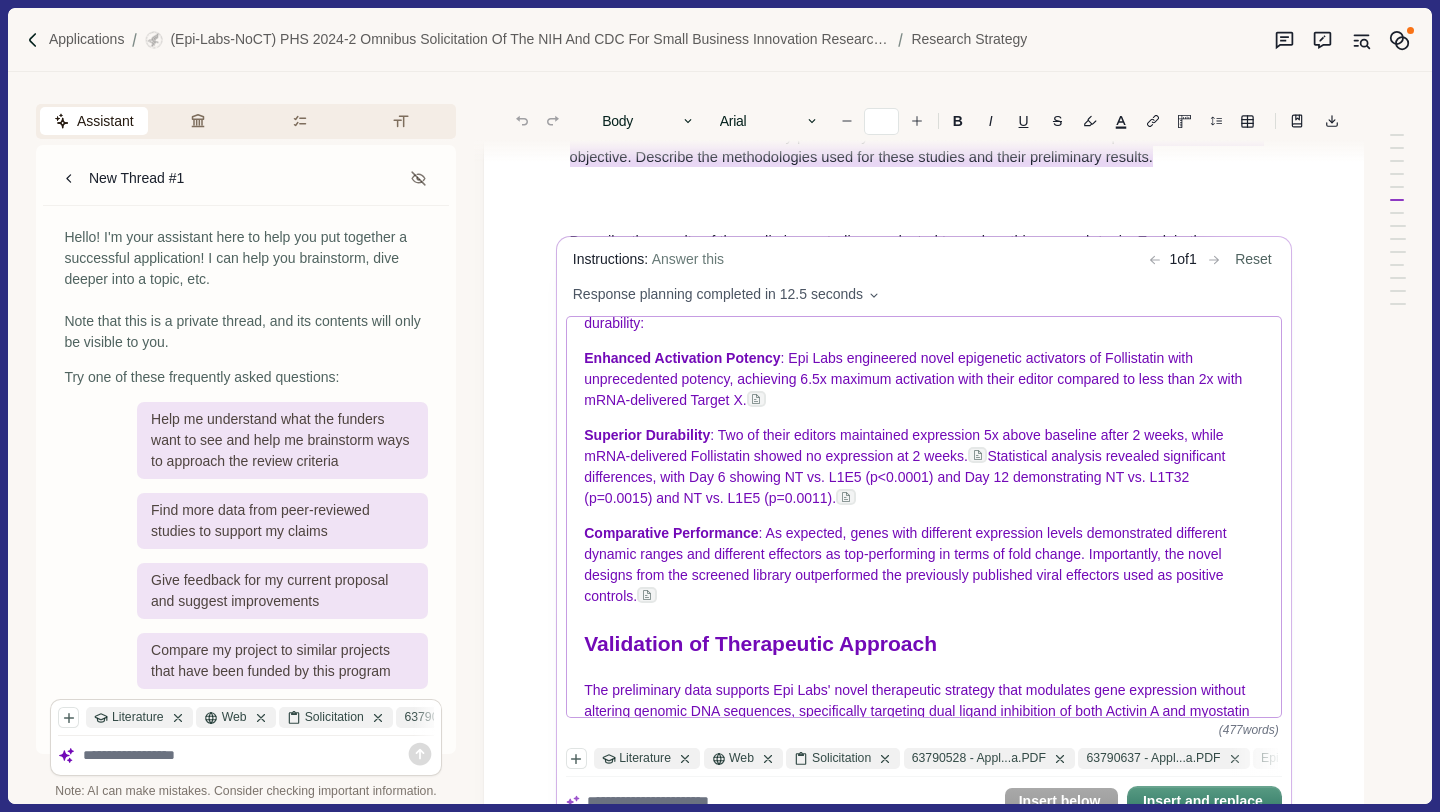 scroll, scrollTop: 796, scrollLeft: 0, axis: vertical 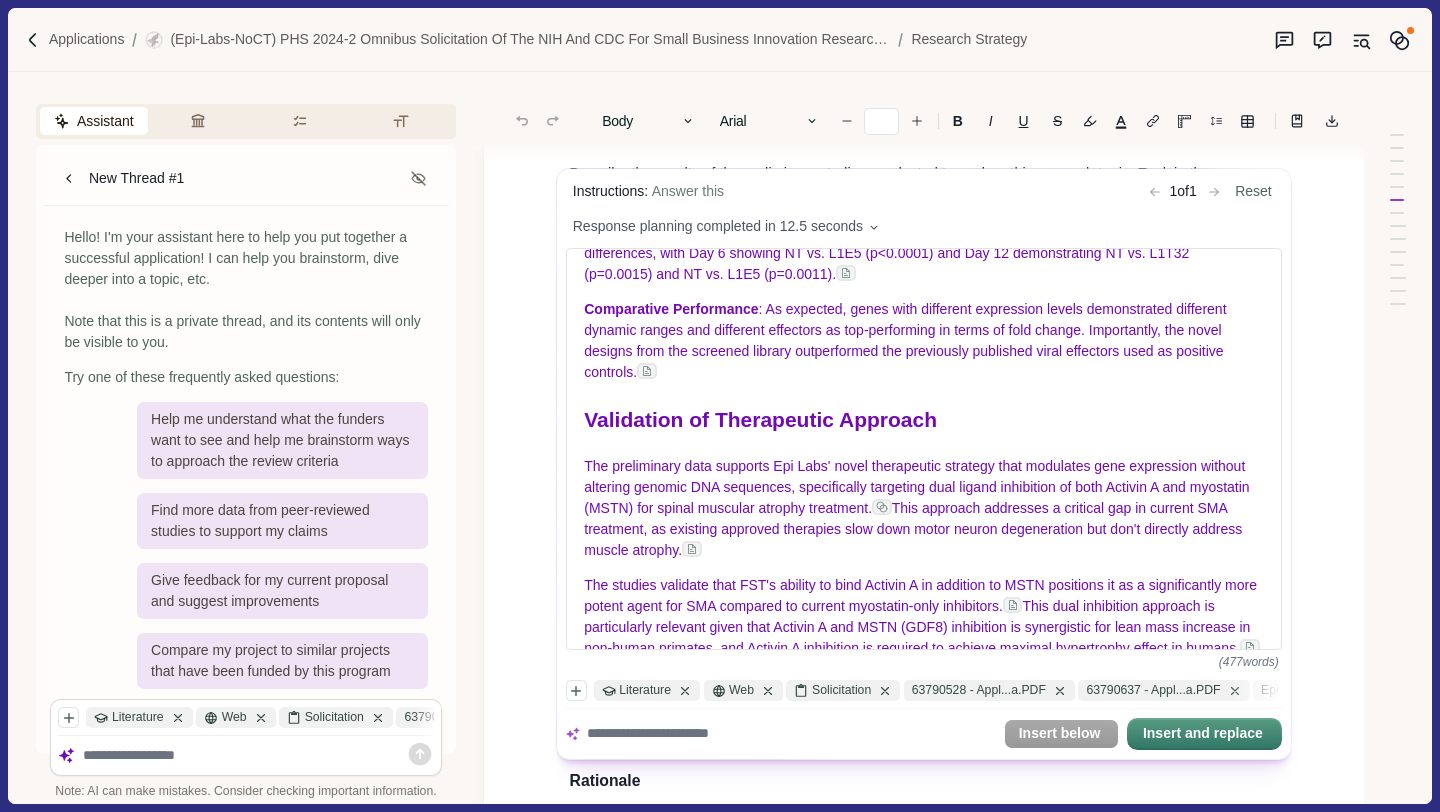 click on "Applications (Epi-Labs-noCT) PHS 2024-2 Omnibus Solicitation of the NIH and CDC for Small Business Innovation Research Grant Applications (Parent SBIR [R43/R44] Clinical Trial Not Allowed) Research Strategy Assistant Review Criteria Requirements Formatting New Thread #1 Hello! I'm your assistant here to help you put together a successful application! I can help you brainstorm, dive deeper into a topic, etc. Note that this is a private thread, and its contents will only be visible to you. Try one of these frequently asked questions: Help me understand what the funders want to see and help me brainstorm ways to approach the review criteria Find more data from peer-reviewed studies to support my claims Give feedback for my current proposal and suggest improvements Compare my project to similar projects that have been funded by this program Literature Web Solicitation 63790528 - Appl...a.PDF 63790637 - Appl...a.PDF Epi Lab CON2025...a.pdf FST Alternative...a.pdf FST indication ....docx FST pathway cli...a.pdf 1." at bounding box center [720, 406] 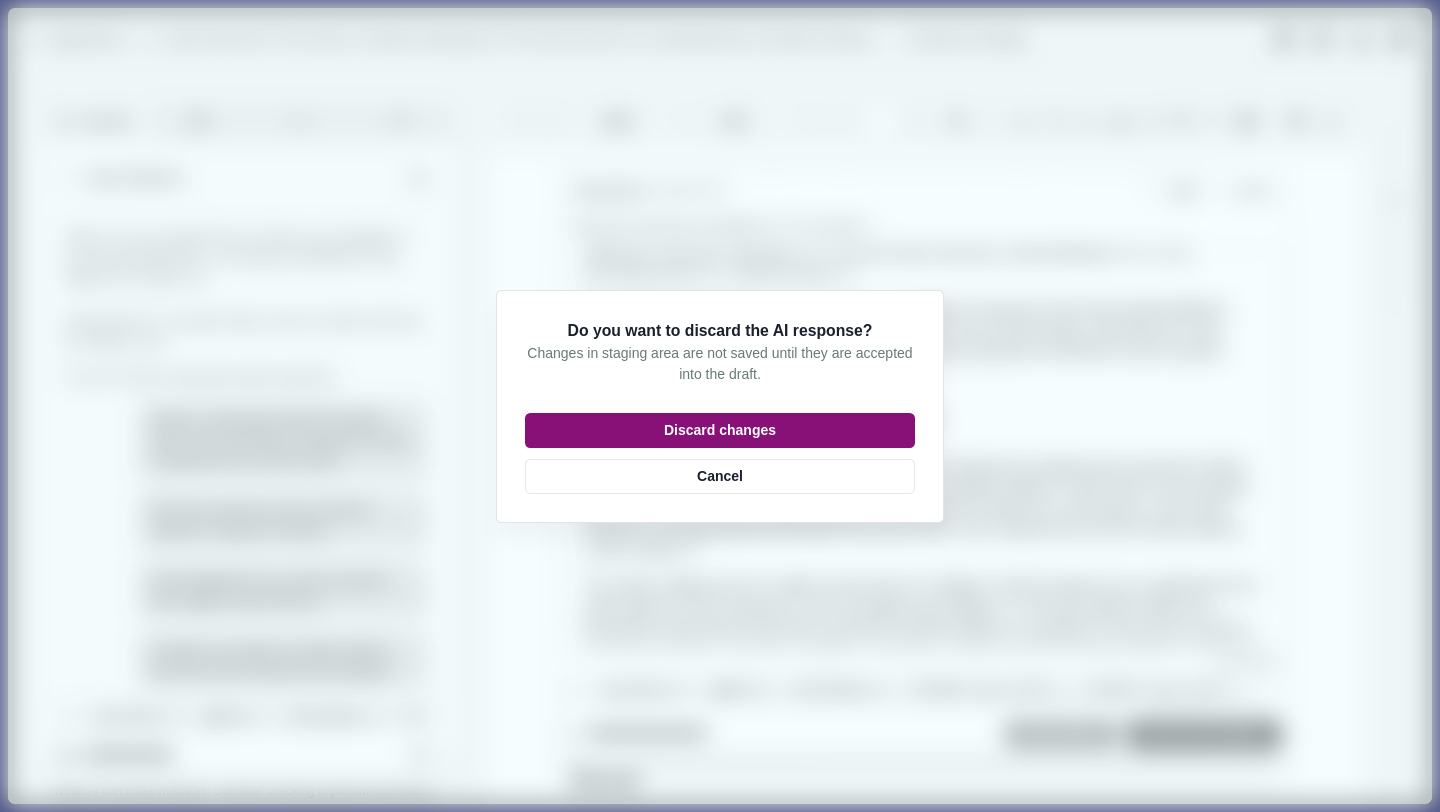 click on "Discard changes" at bounding box center [720, 430] 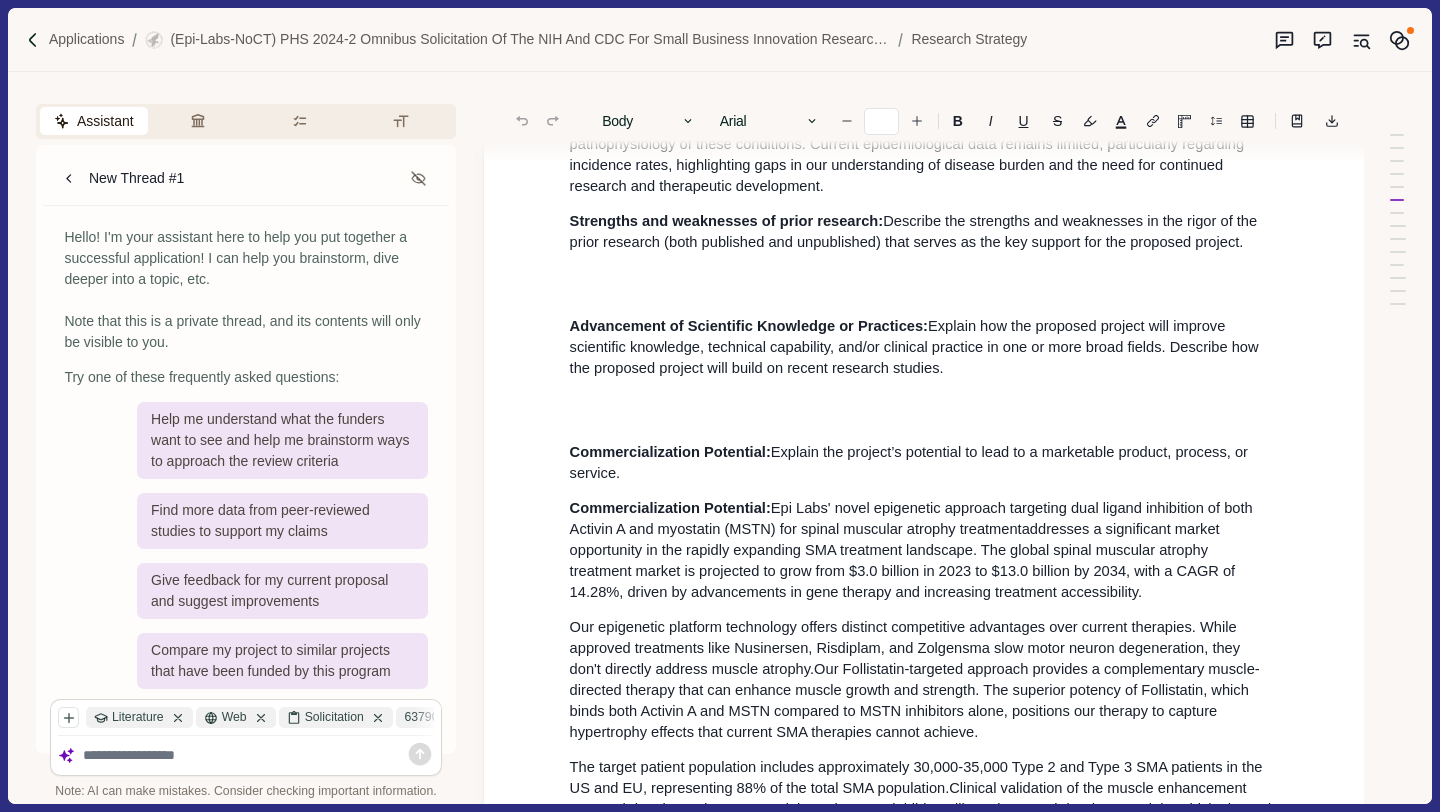 scroll, scrollTop: 468, scrollLeft: 0, axis: vertical 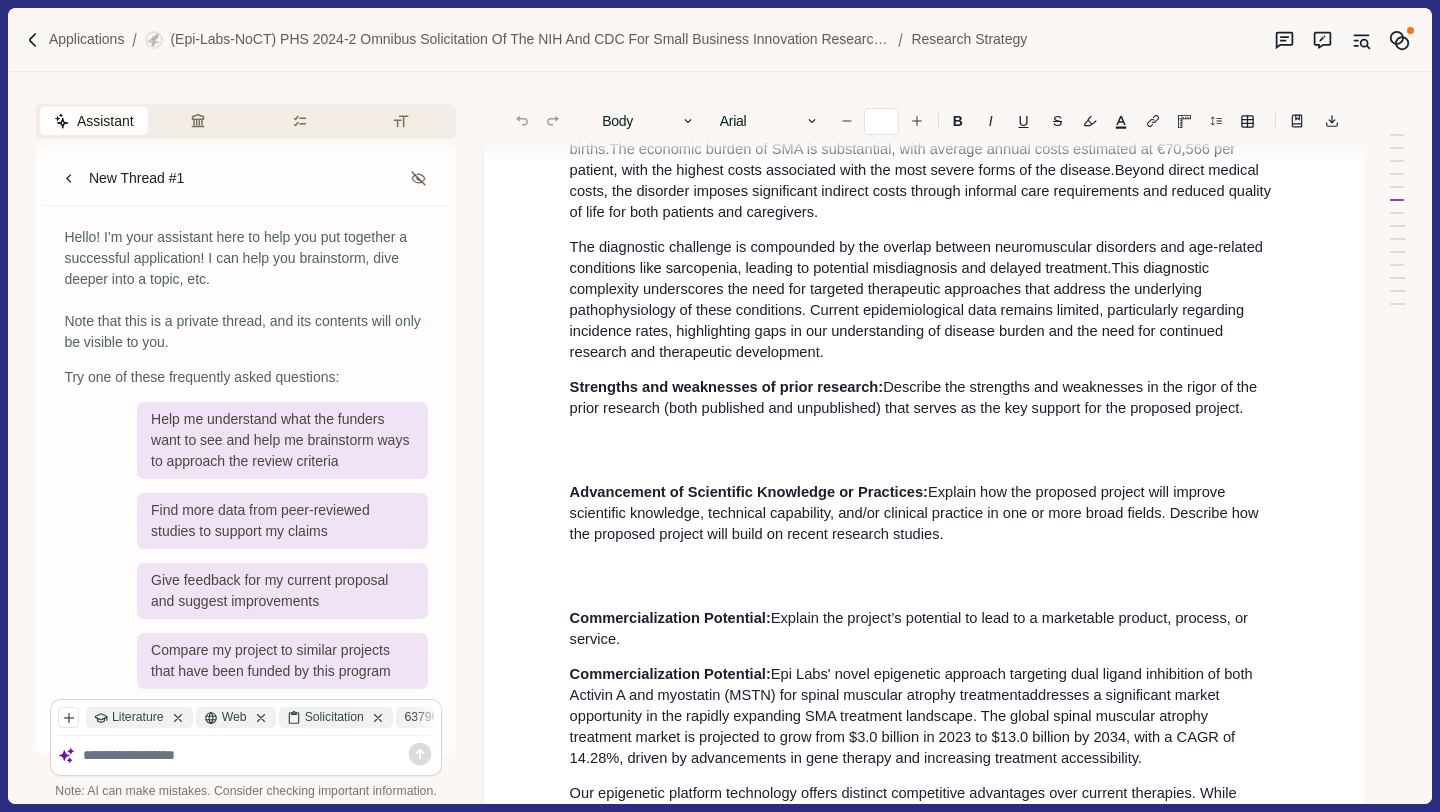 click on "The diagnostic challenge is compounded by the overlap between neuromuscular disorders and age-related conditions like sarcopenia, leading to potential misdiagnosis and delayed treatment.  This diagnostic complexity underscores the need for targeted therapeutic approaches that address the underlying pathophysiology of these conditions. Current epidemiological data remains limited, particularly regarding incidence rates, highlighting gaps in our understanding of disease burden and the need for continued research and therapeutic development." at bounding box center (924, 300) 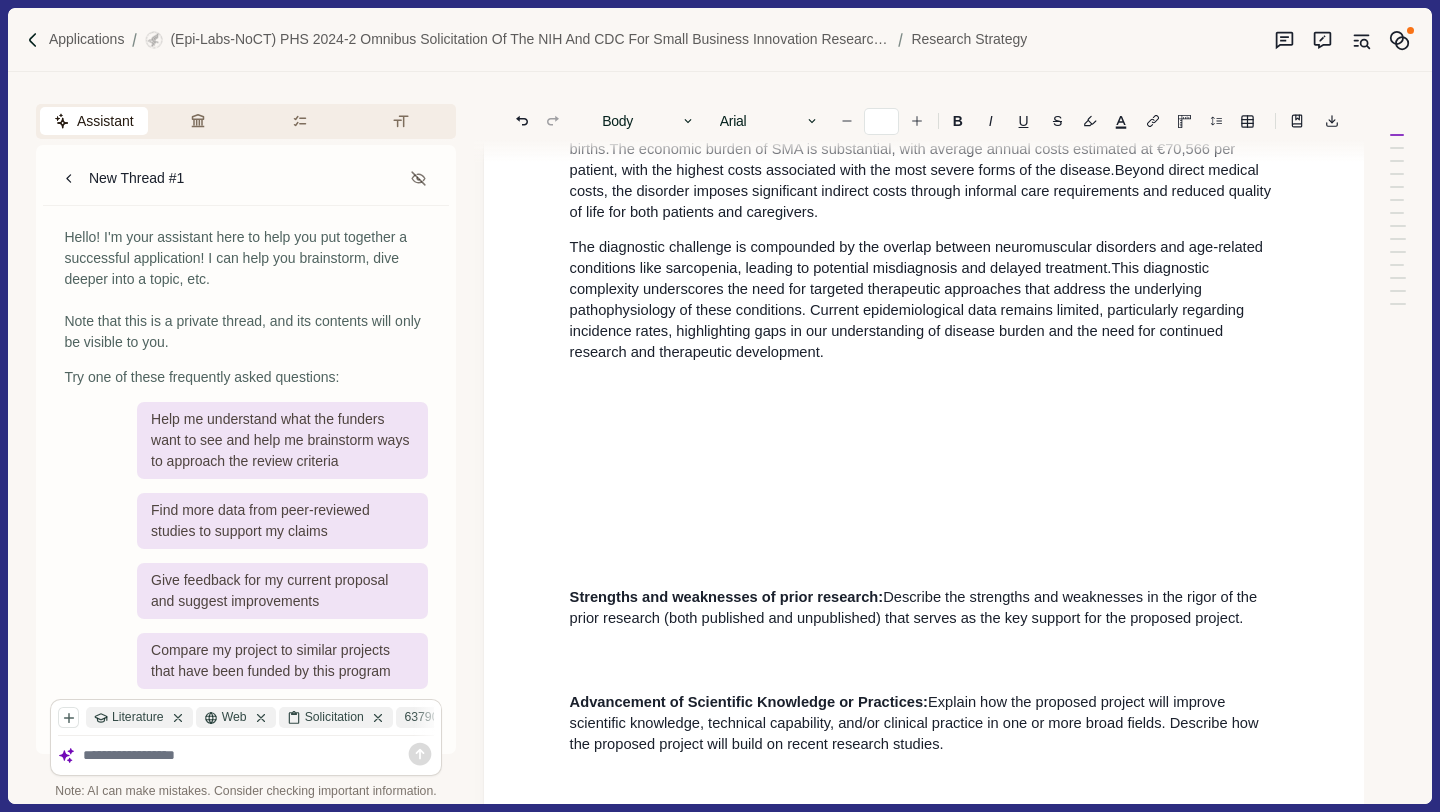 click on "Significance Importance of the problem:  Explain the importance of the problem (Neuromusular disorders sarcopenia, muscular dystrophy, spinal muscular atrophy) or critical barrier to progress that the proposed project addresses. Importance of the problem:  Neuromuscular disorders represent a significant public health challenge with substantial individual and societal burden. While individual neuromuscular disorders are considered rare diseases, collectively they affect a considerable portion of the population, with combined prevalence rates approaching those of Parkinson's disease.  The prevalence of specific neuromuscular disorders varies widely, ranging from 0.3 per 100,000 for conditions like Lambert-Eaton myasthenic syndrome to 20 per 100,000 for Charcot-Marie-Tooth disease type I. Spinal muscular atrophy (SMA), a primary focus of Epi Labs' therapeutic development Strengths and weaknesses of prior research:  Advancement of Scientific Knowledge or Practices:  Commercialization Potential:  Innovation ." at bounding box center (924, 2441) 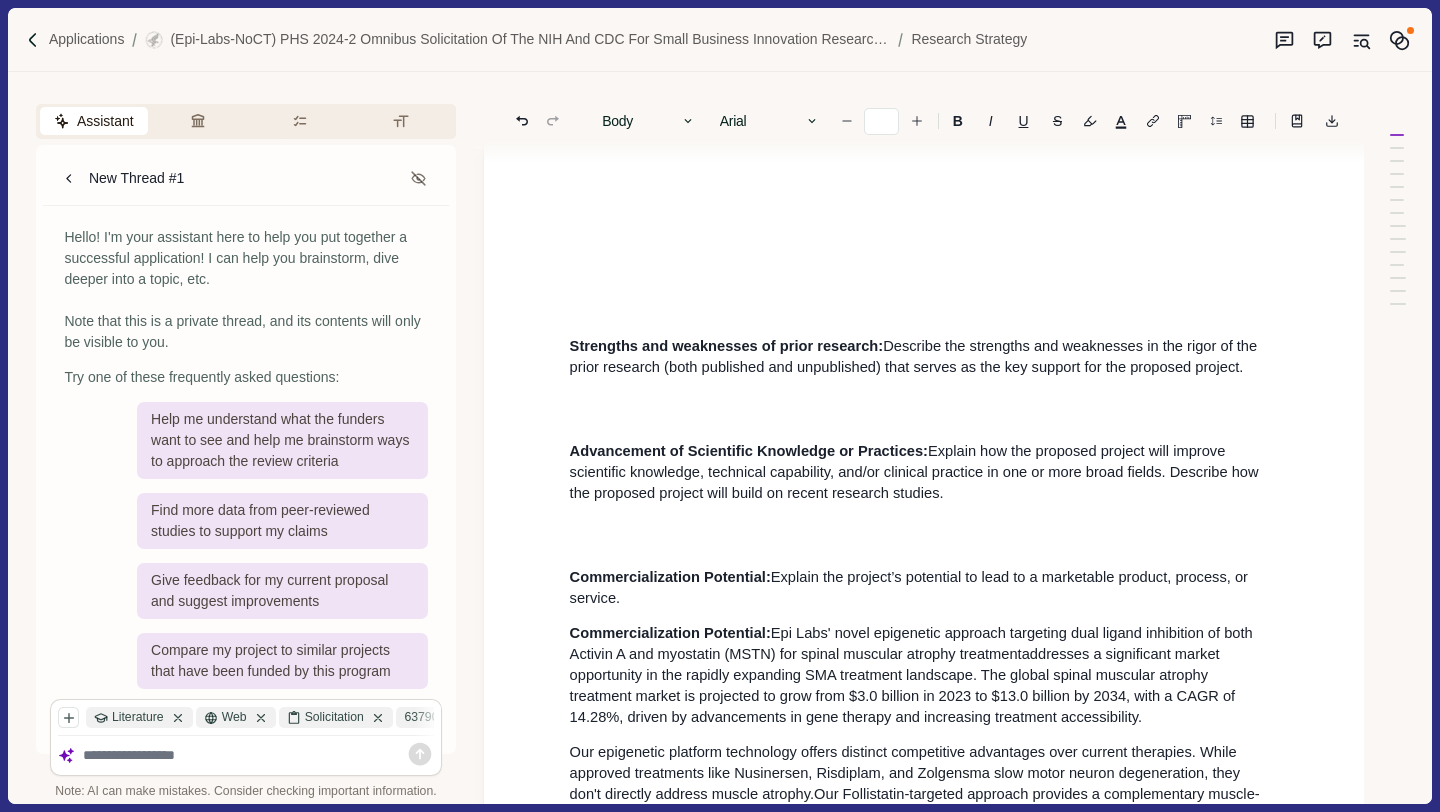 click on "Significance Importance of the problem:  Explain the importance of the problem (Neuromusular disorders sarcopenia, muscular dystrophy, spinal muscular atrophy) or critical barrier to progress that the proposed project addresses. Importance of the problem:  Neuromuscular disorders represent a significant public health challenge with substantial individual and societal burden. While individual neuromuscular disorders are considered rare diseases, collectively they affect a considerable portion of the population, with combined prevalence rates approaching those of Parkinson's disease.  The prevalence of specific neuromuscular disorders varies widely, ranging from 0.3 per 100,000 for conditions like Lambert-Eaton myasthenic syndrome to 20 per 100,000 for Charcot-Marie-Tooth disease type I. Spinal muscular atrophy (SMA), a primary focus of Epi Labs' therapeutic development Strengths and weaknesses of prior research:  Advancement of Scientific Knowledge or Practices:  Commercialization Potential:  Innovation ." at bounding box center (924, 2190) 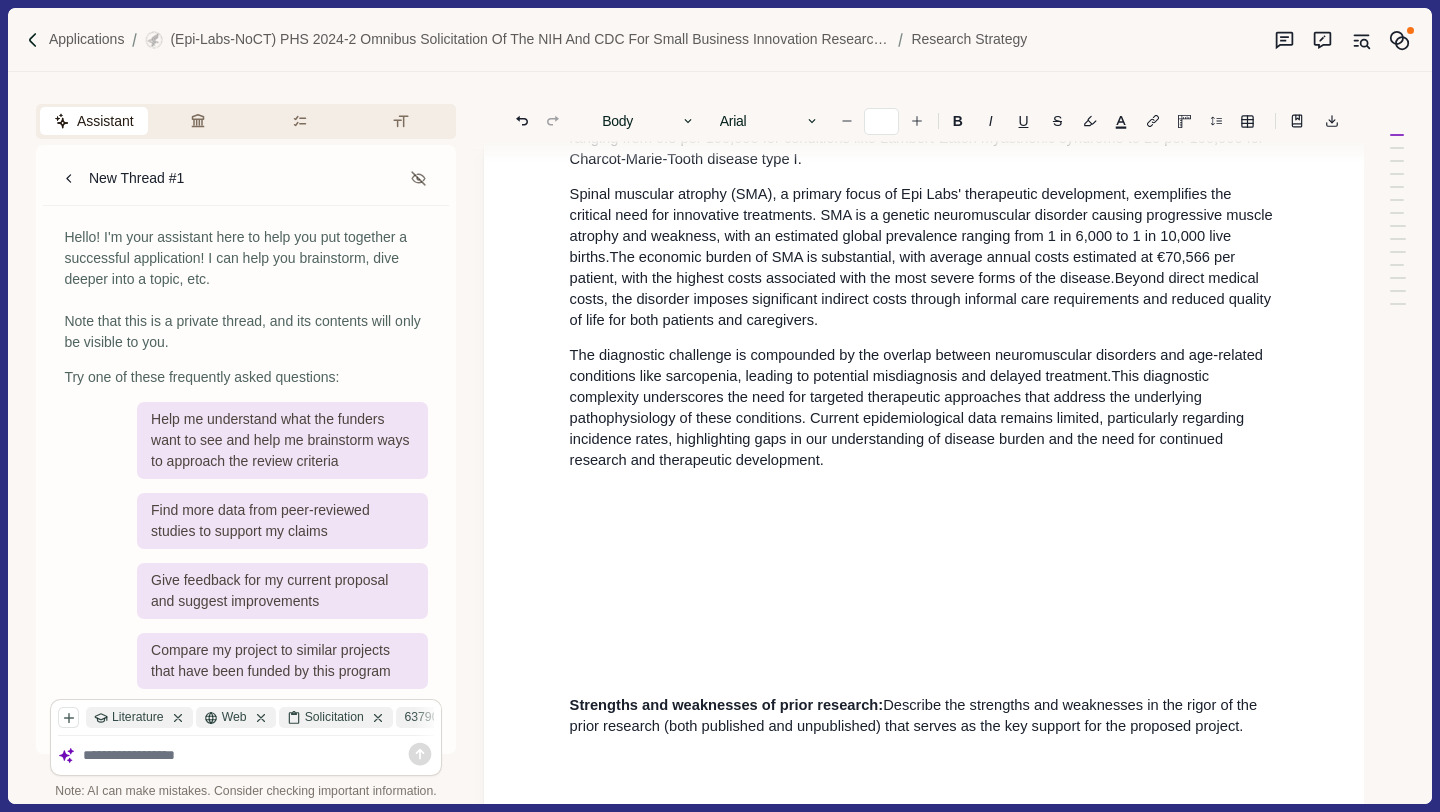 scroll, scrollTop: 412, scrollLeft: 0, axis: vertical 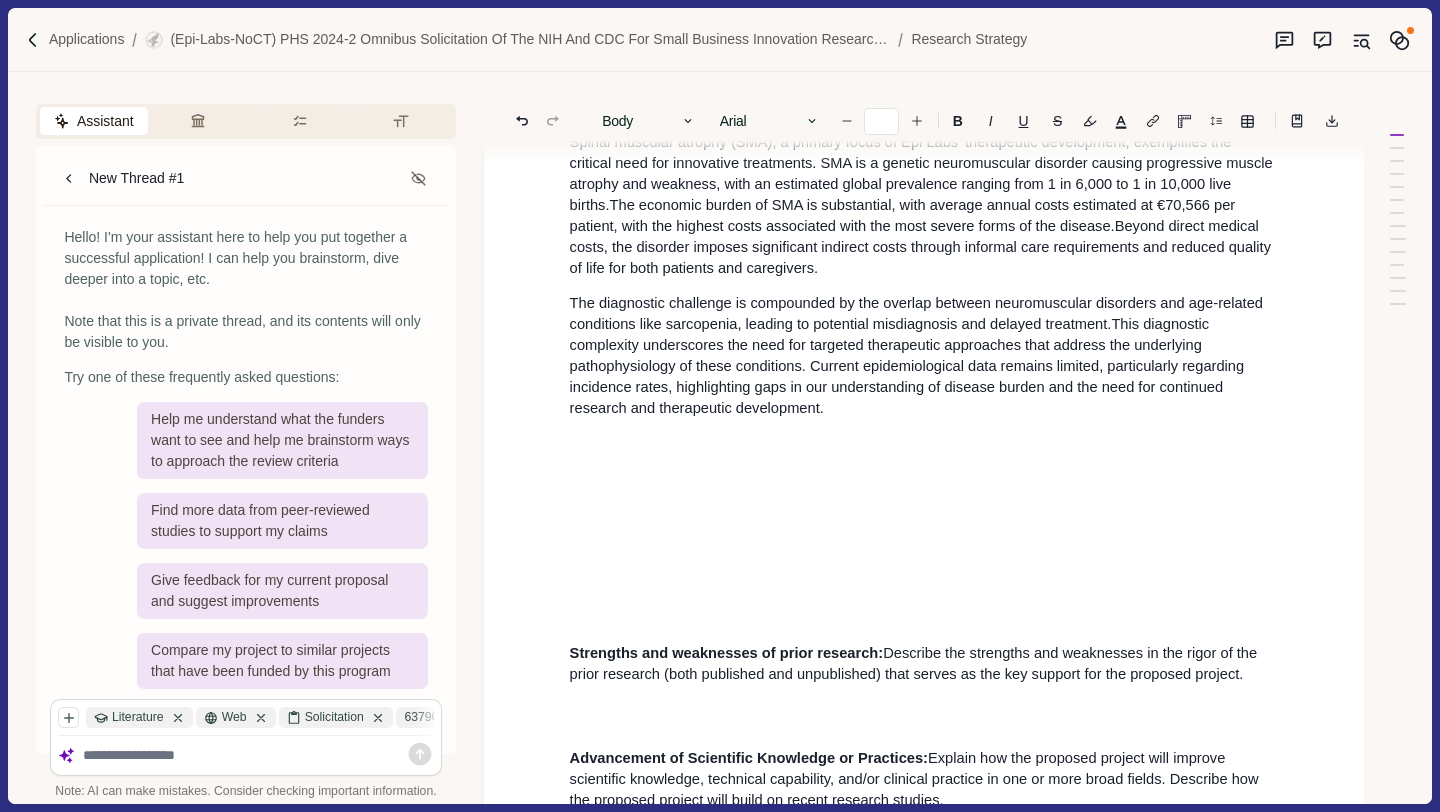 click at bounding box center (924, 478) 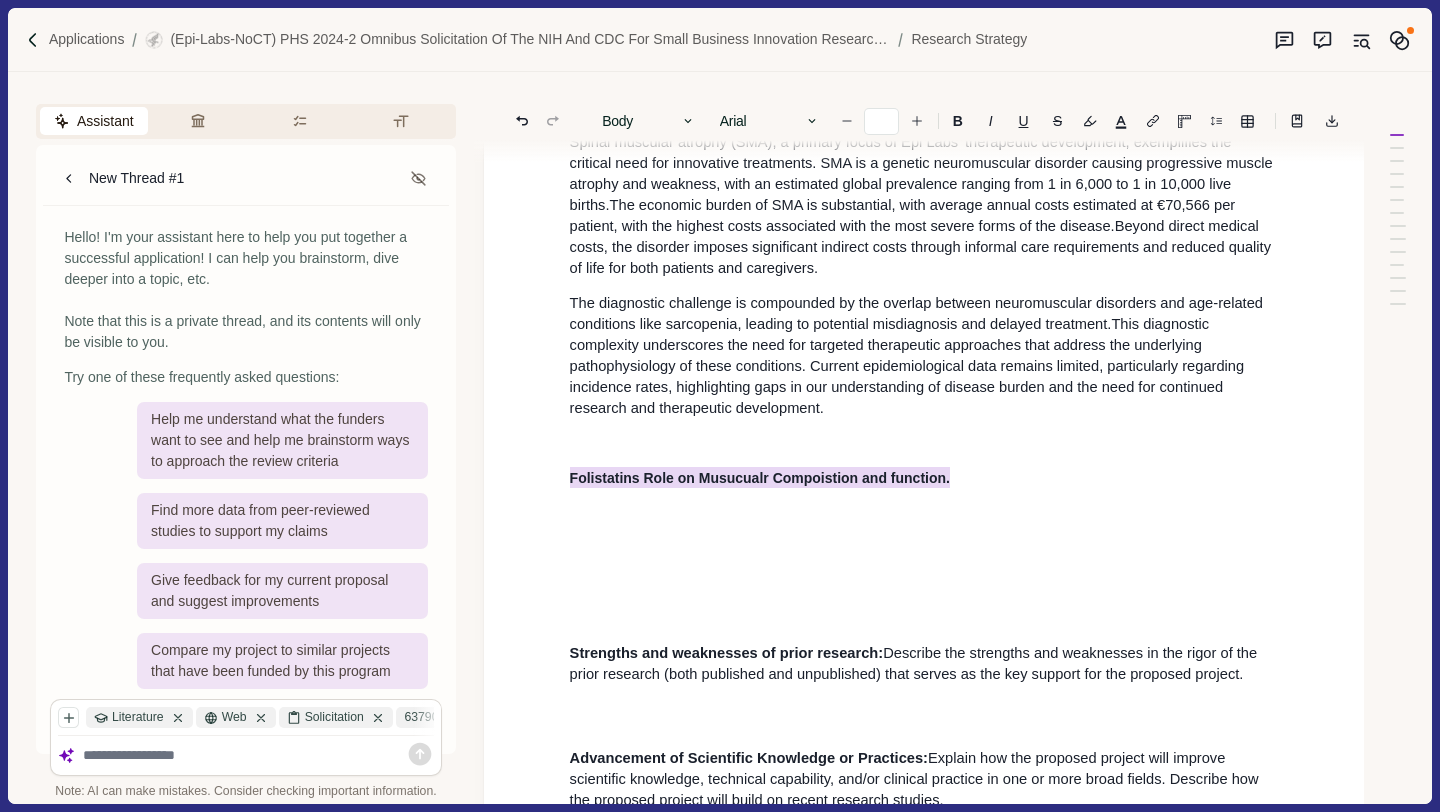 drag, startPoint x: 968, startPoint y: 476, endPoint x: 582, endPoint y: 456, distance: 386.5178 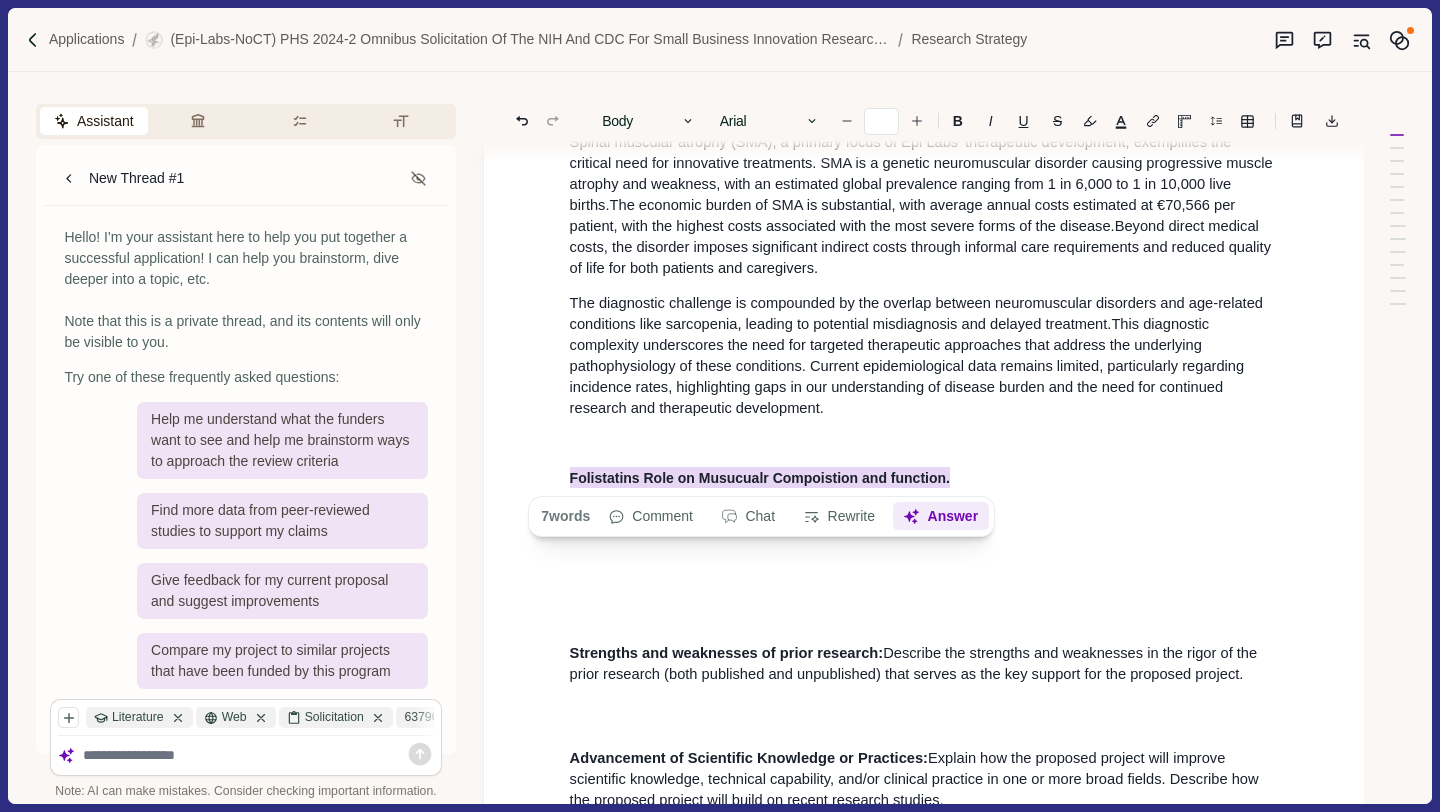 click on "Answer" at bounding box center (940, 517) 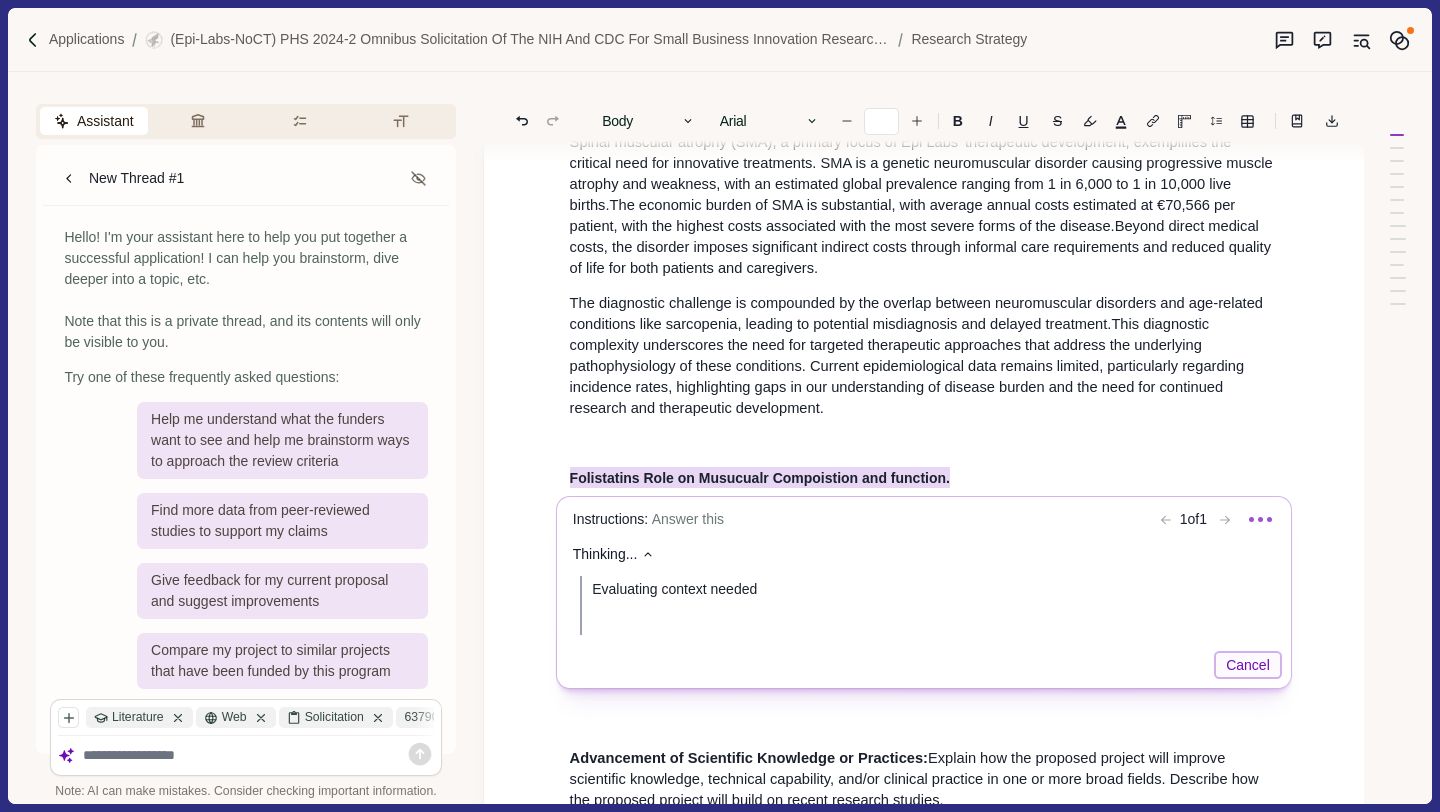 click on "Cancel" at bounding box center [1247, 665] 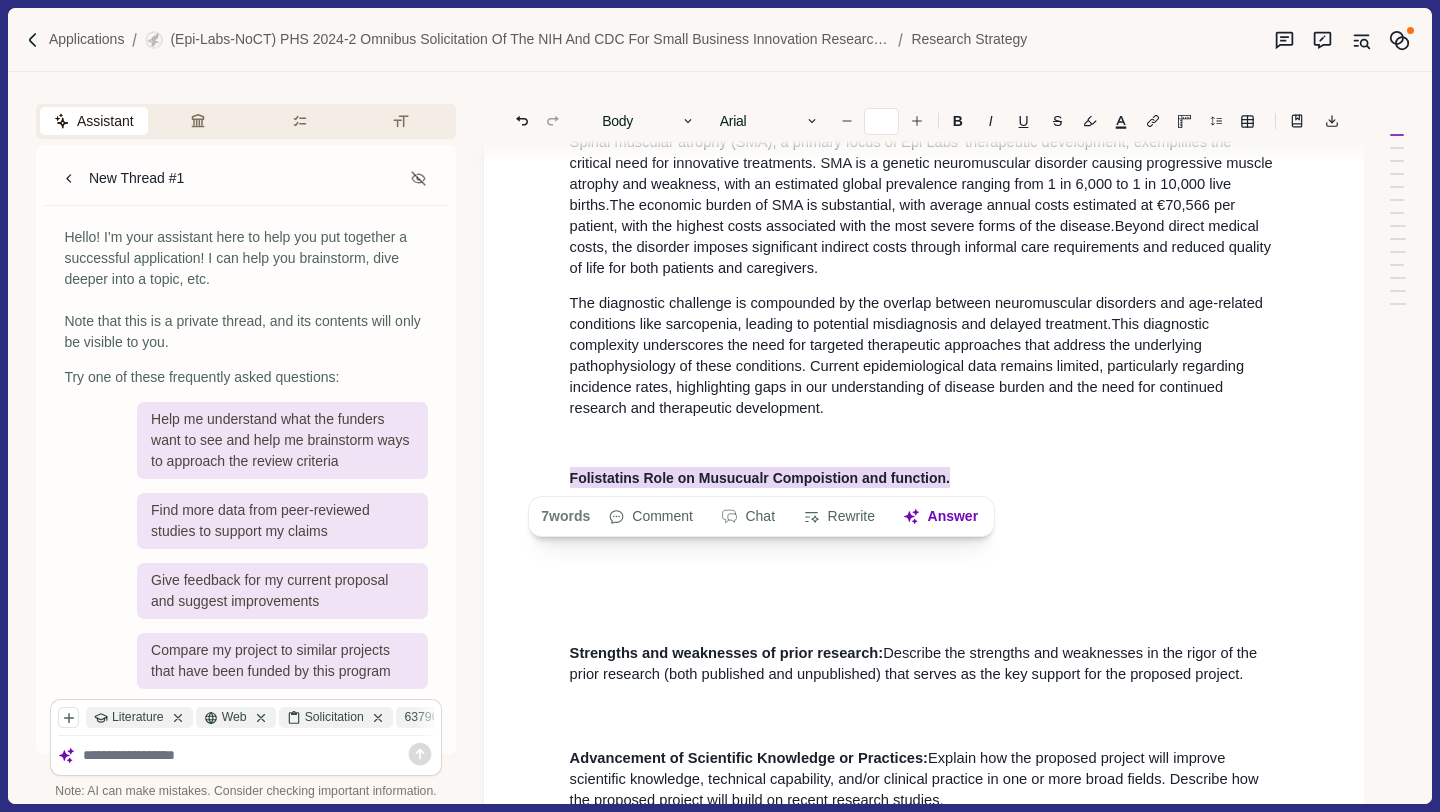 click at bounding box center (258, 755) 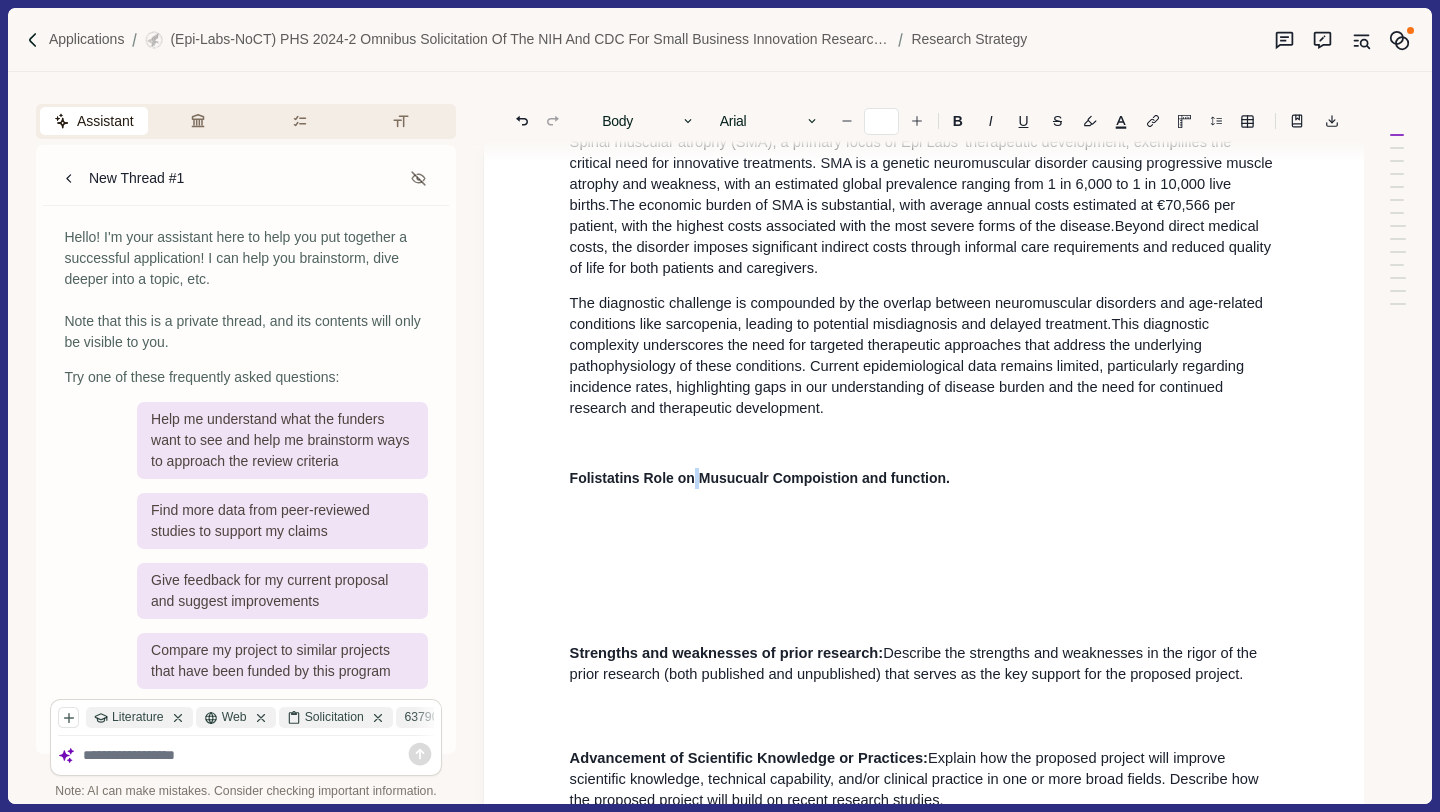 click on "Folistatins Role on Musucualr Compoistion and function." at bounding box center [760, 478] 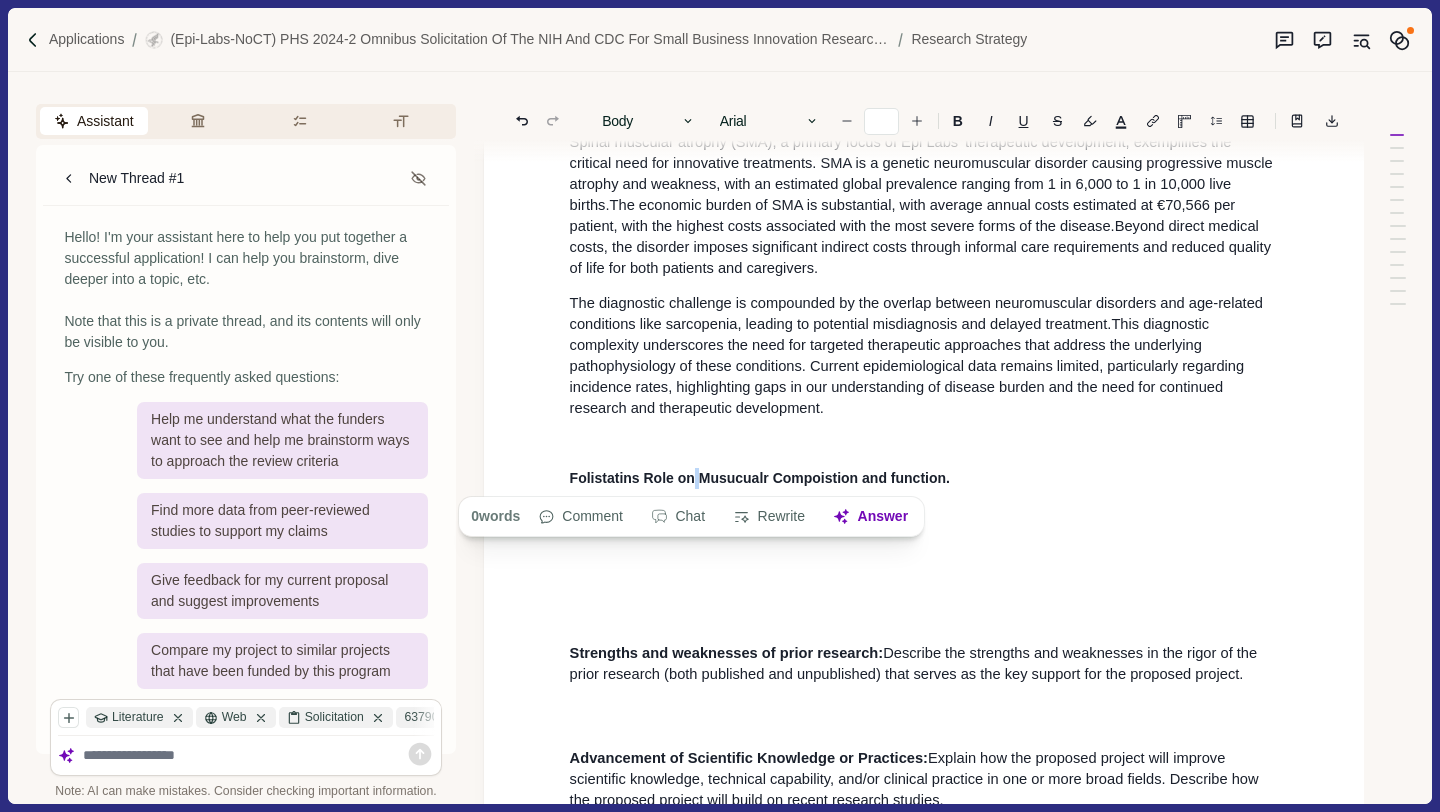 click on "Folistatins Role on Musucualr Compoistion and function." at bounding box center [760, 478] 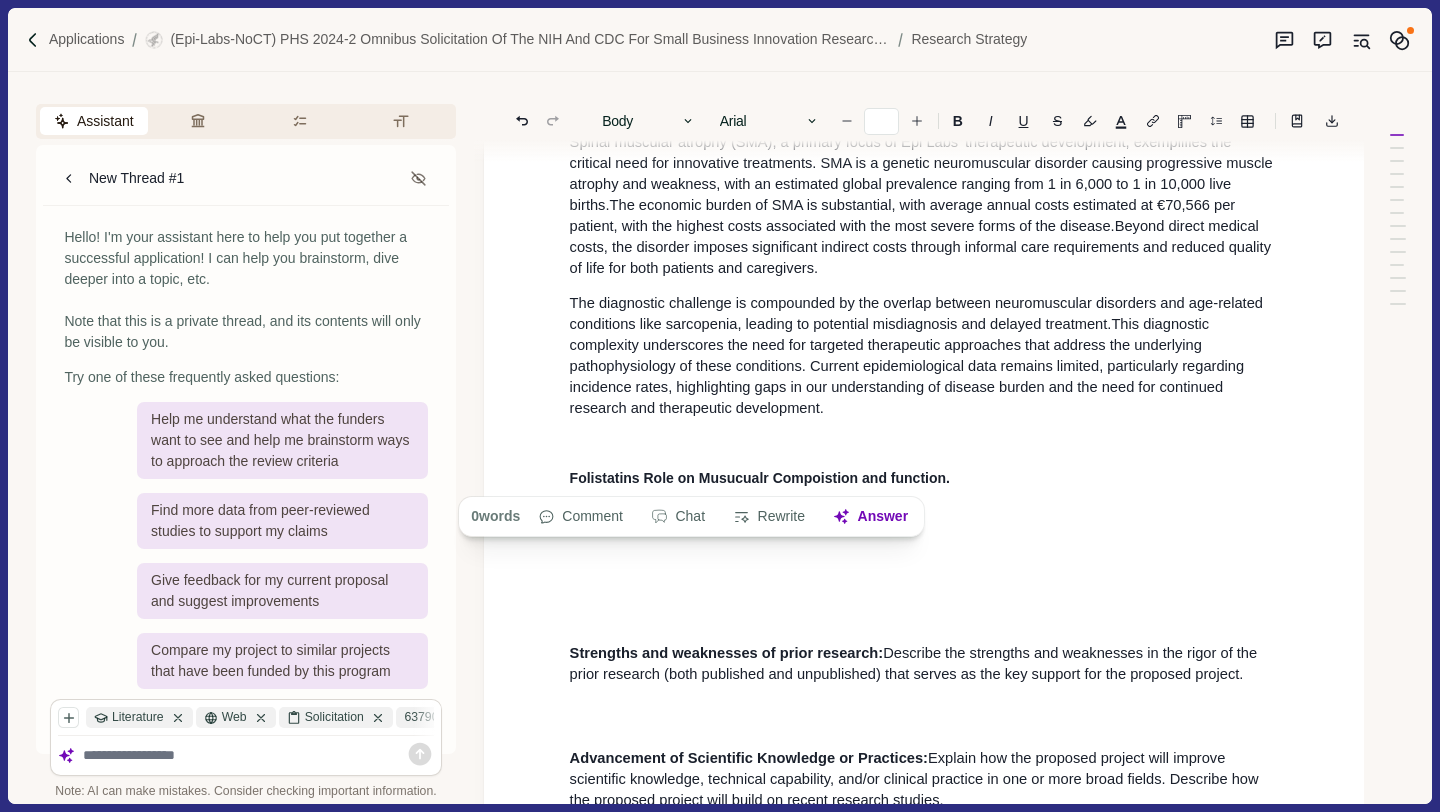 click at bounding box center [258, 755] 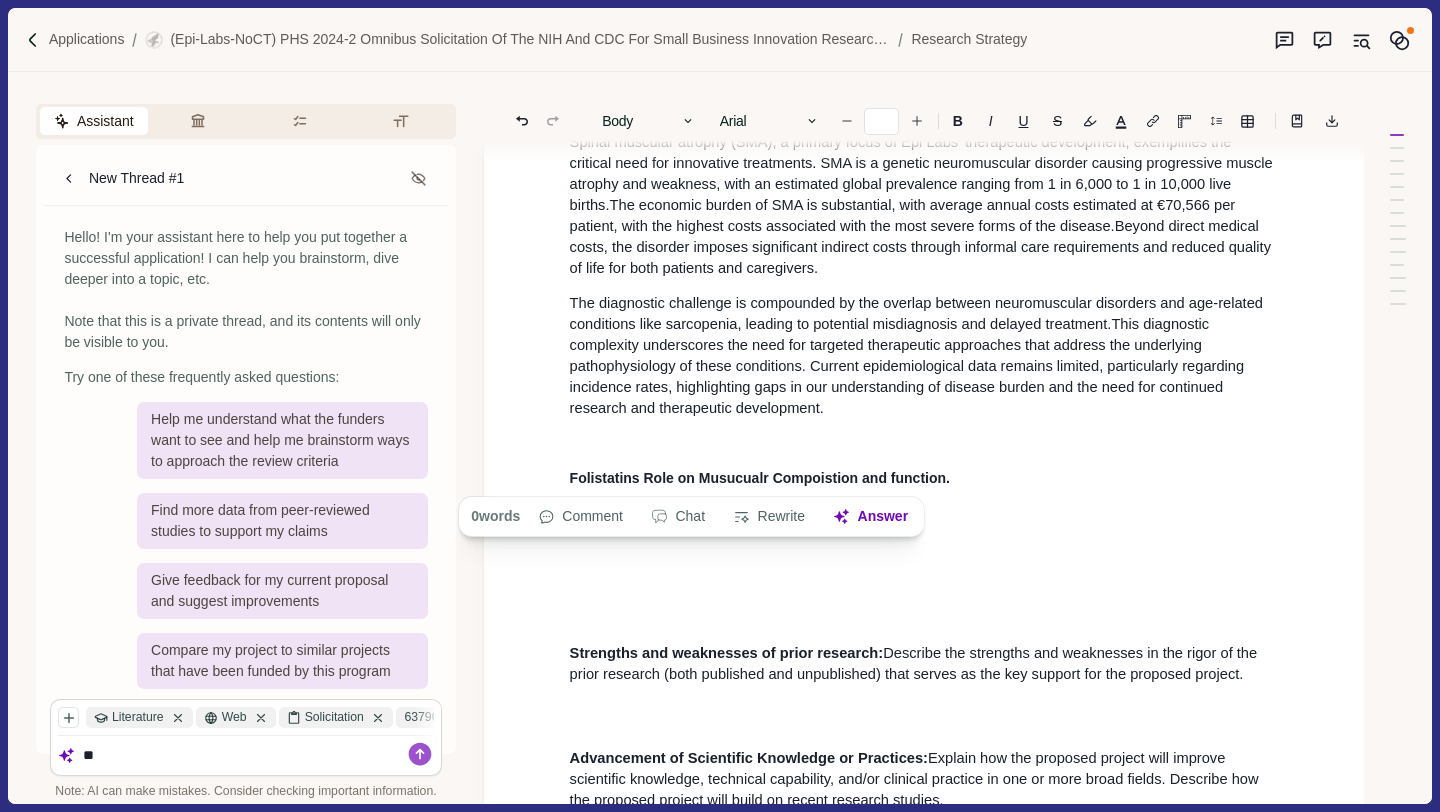 type on "*" 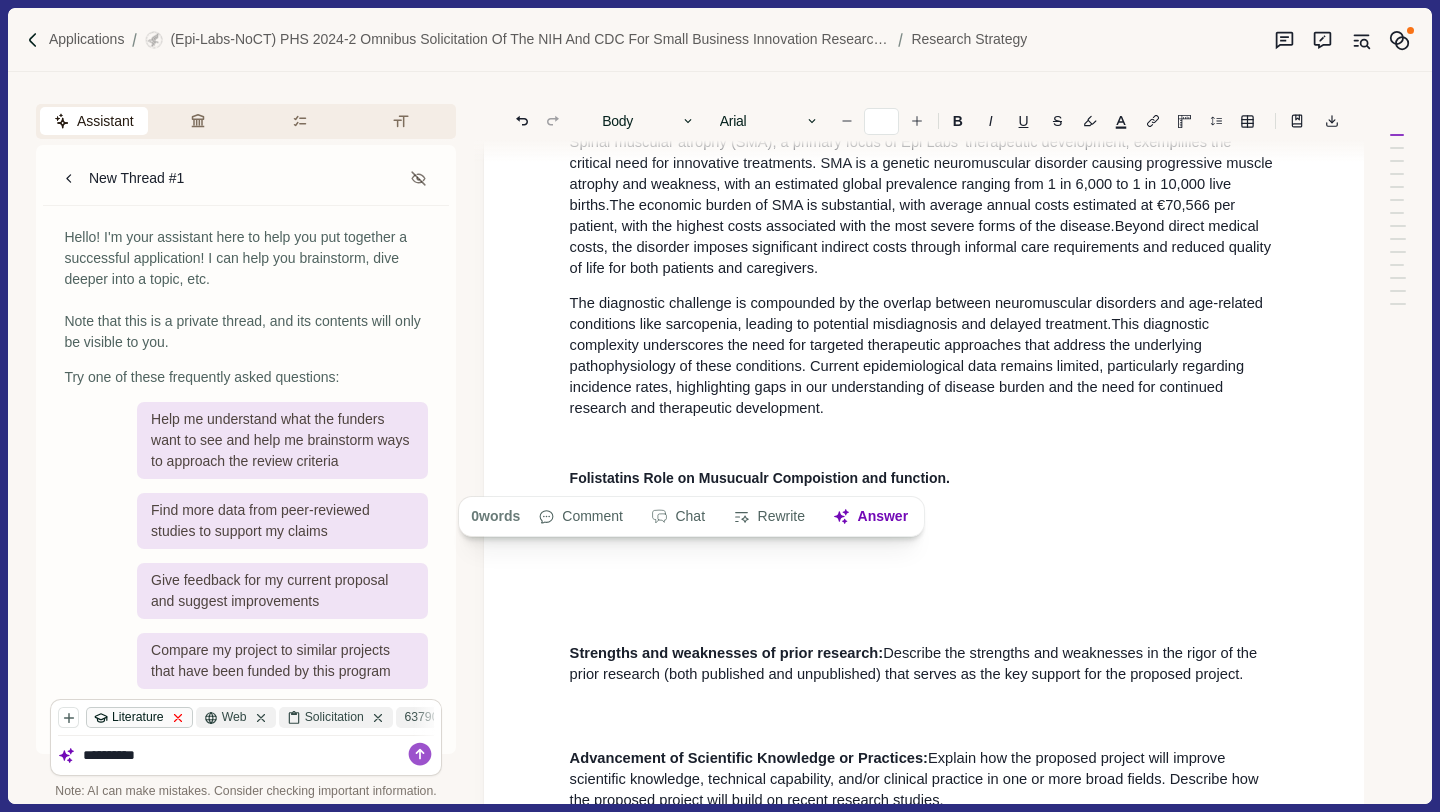 click 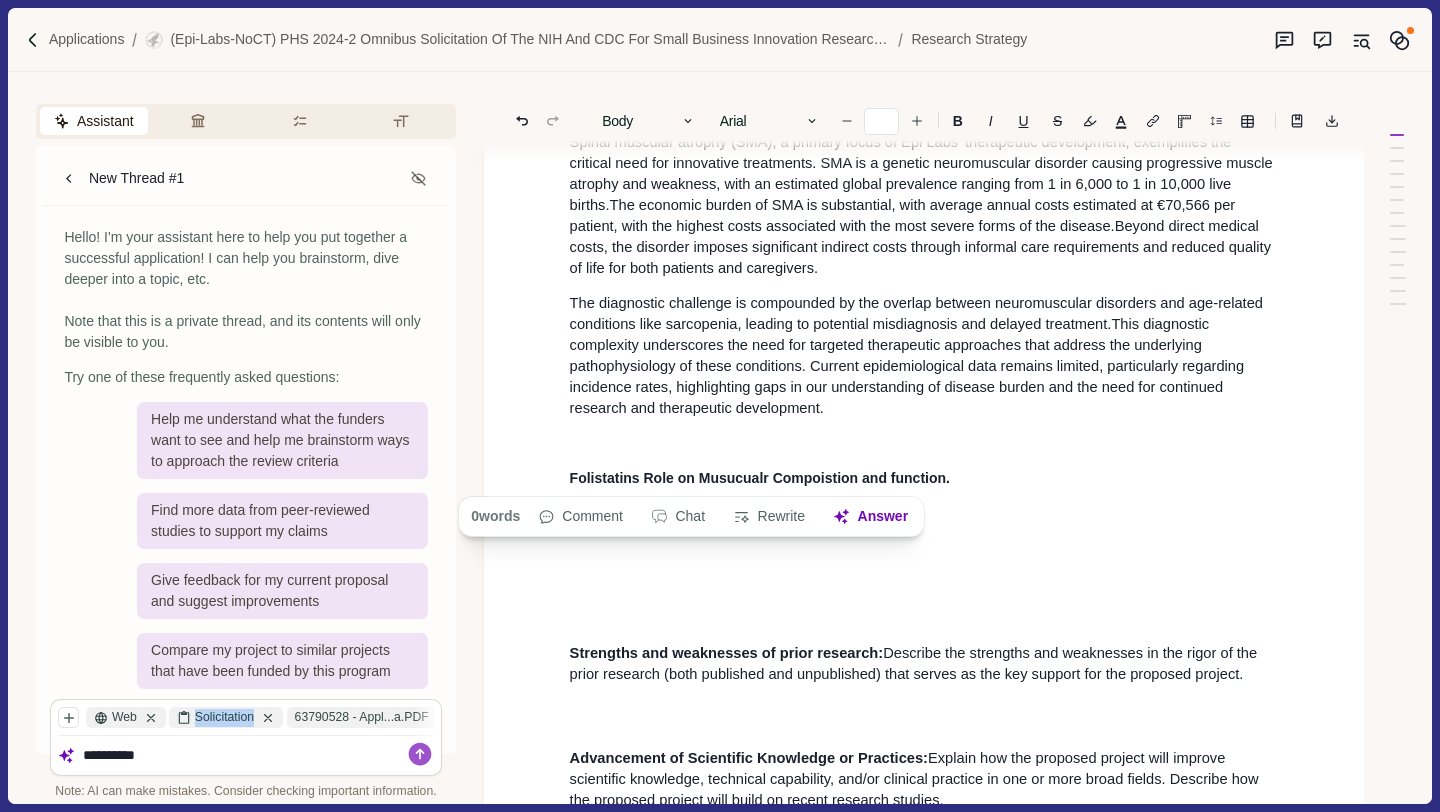 click 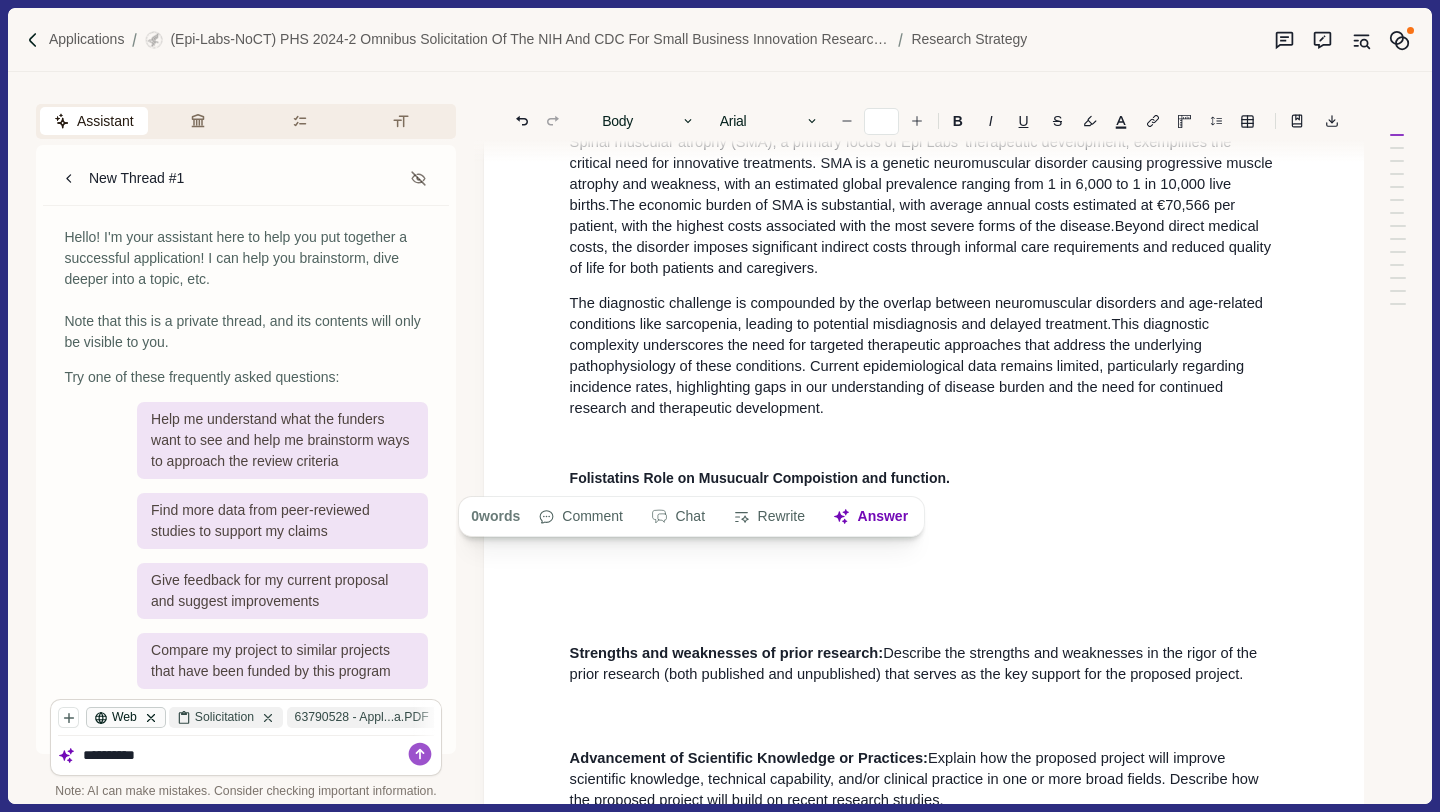 click on "Web" at bounding box center [125, 717] 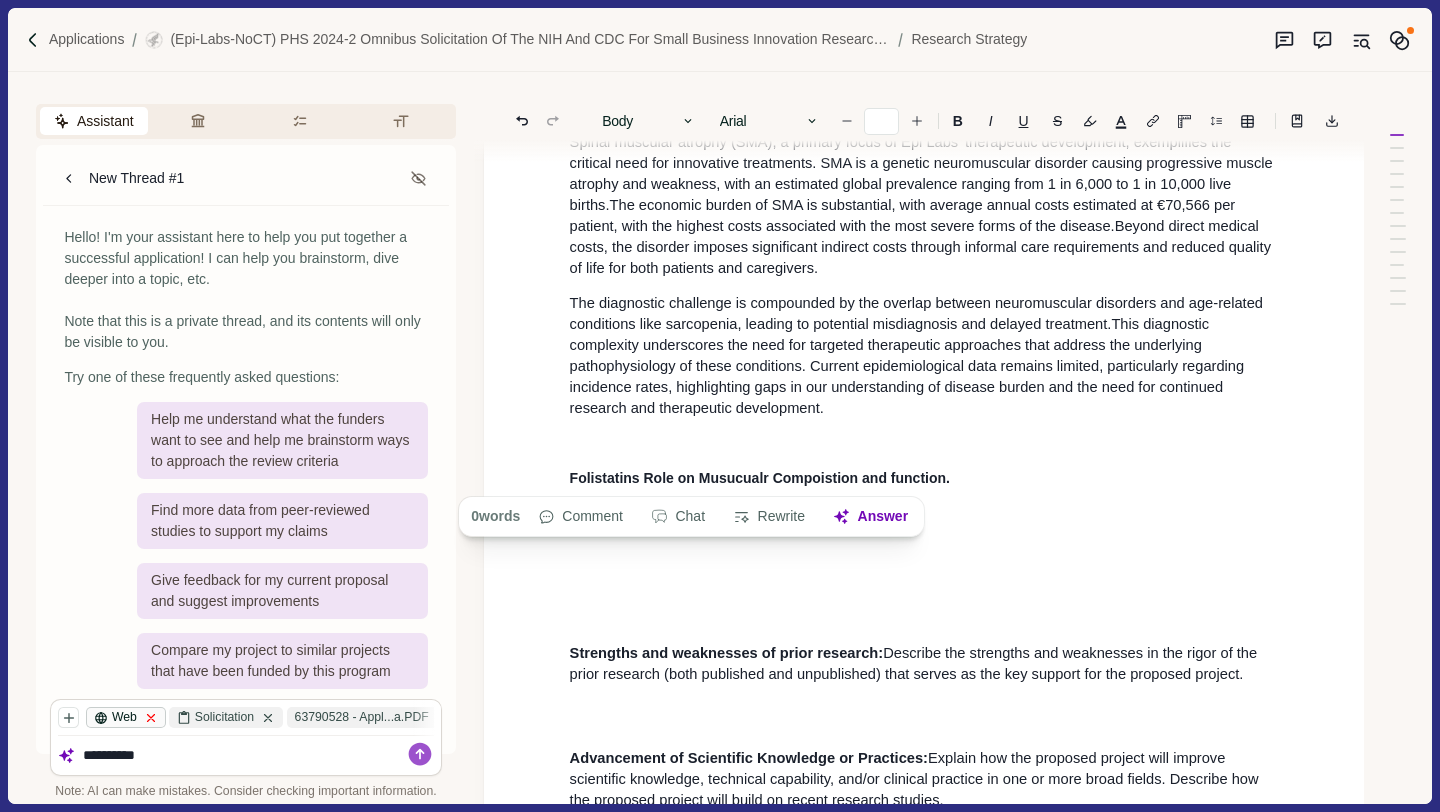 click 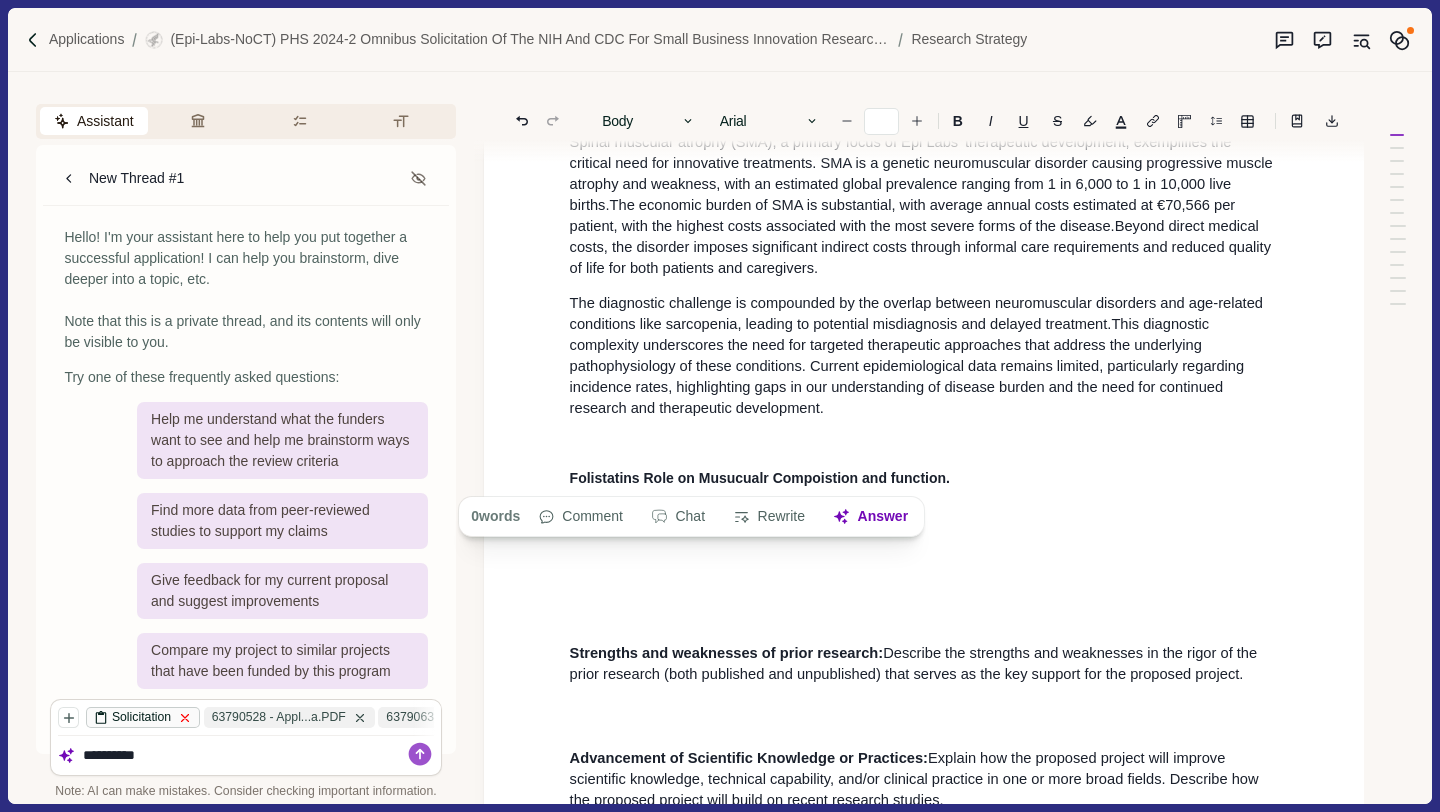 click 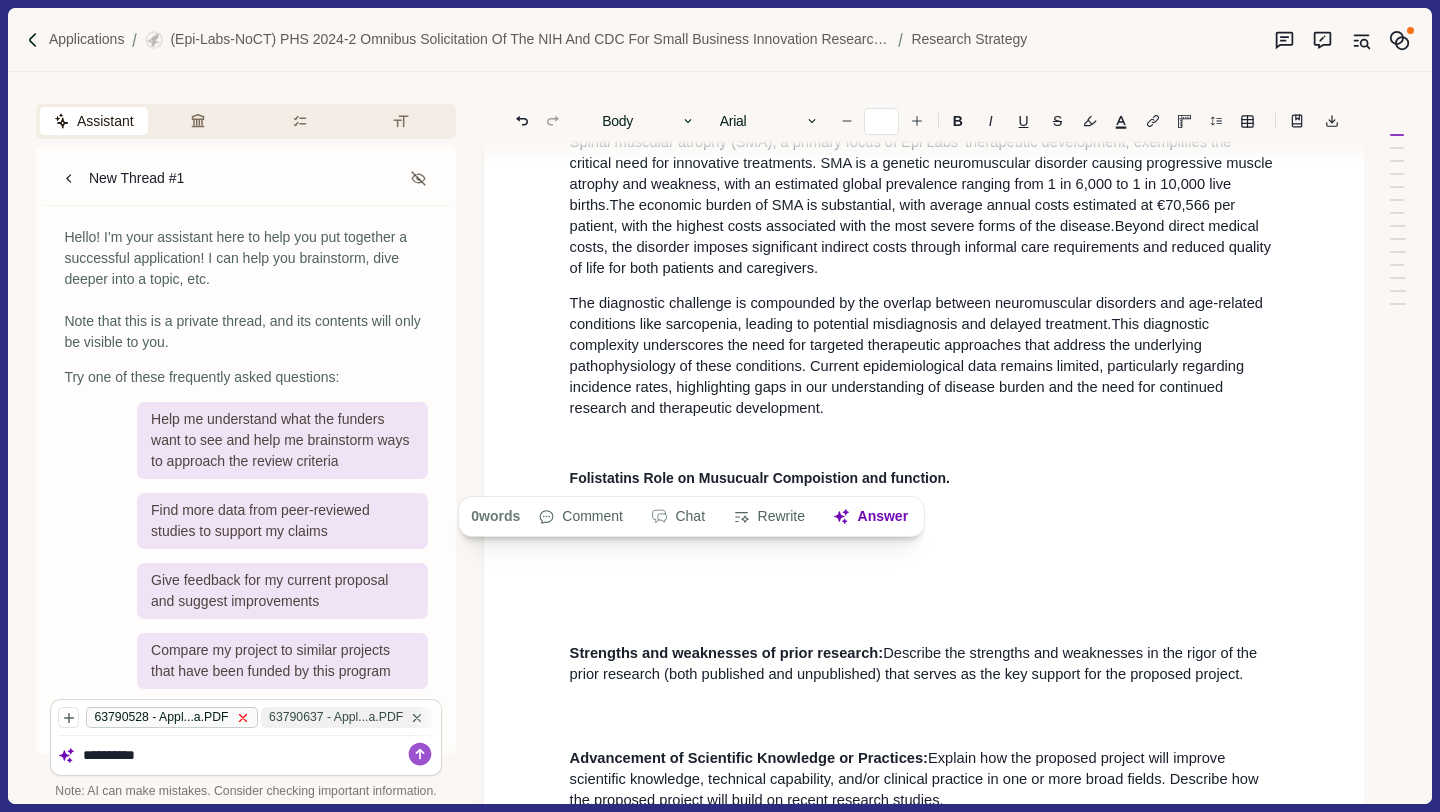 click 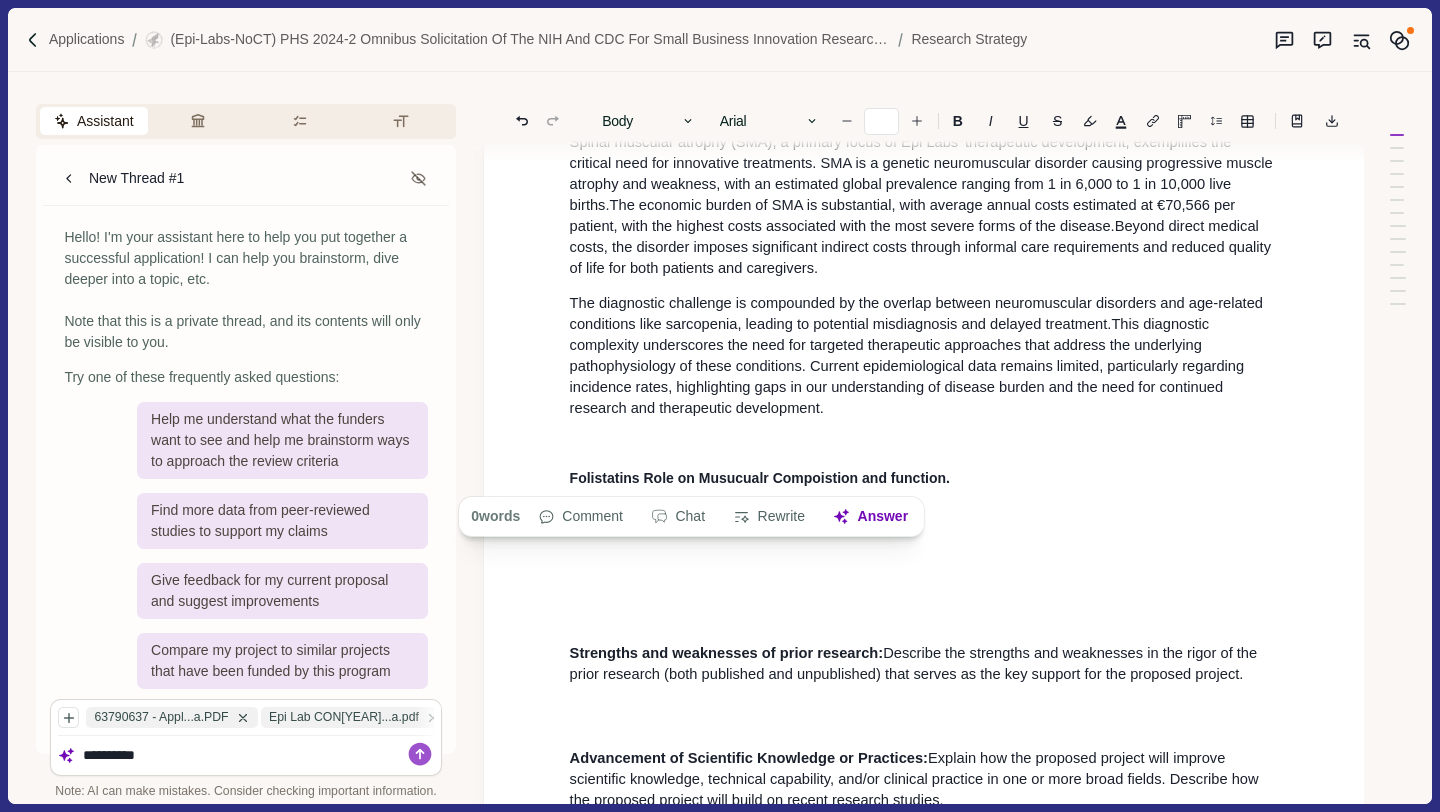 click 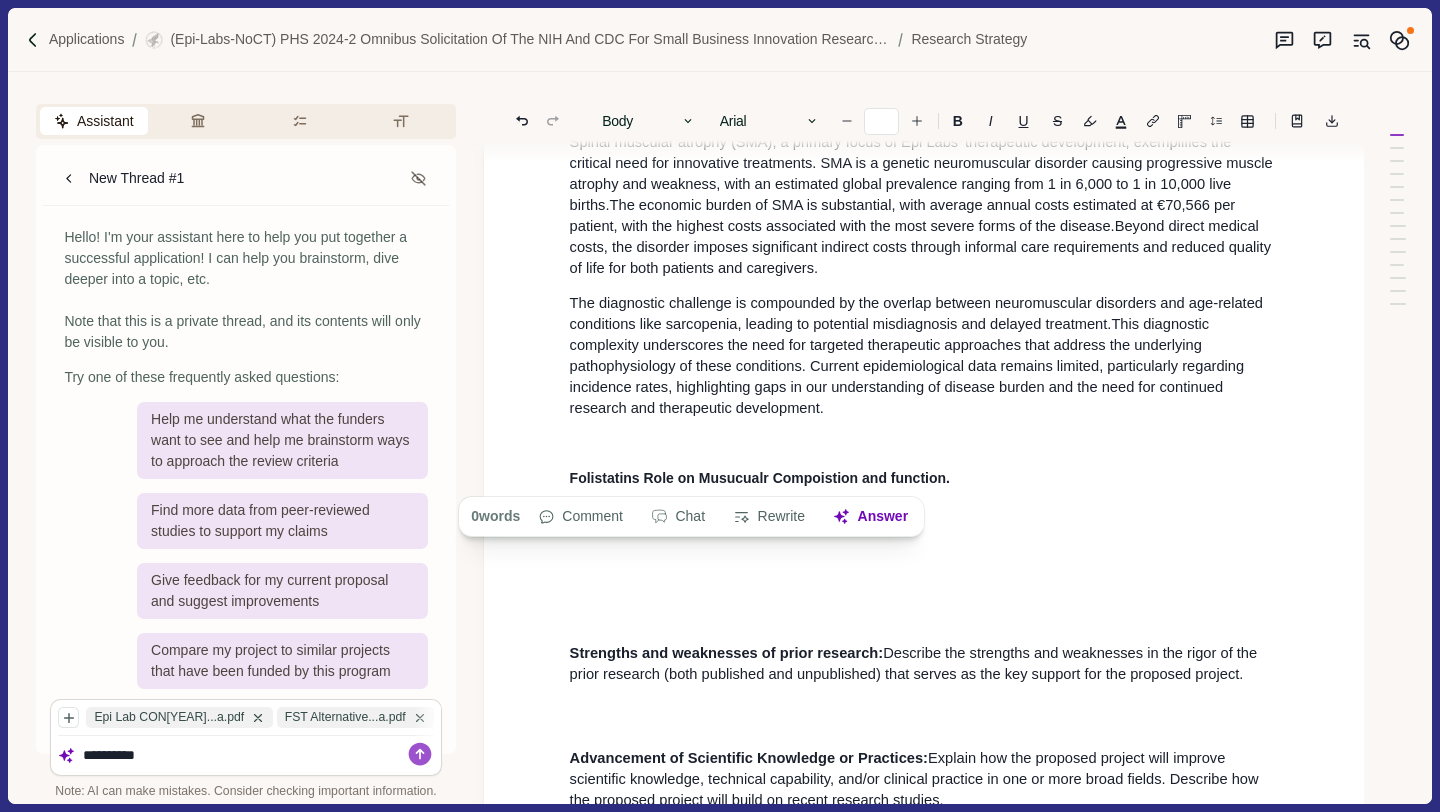 click 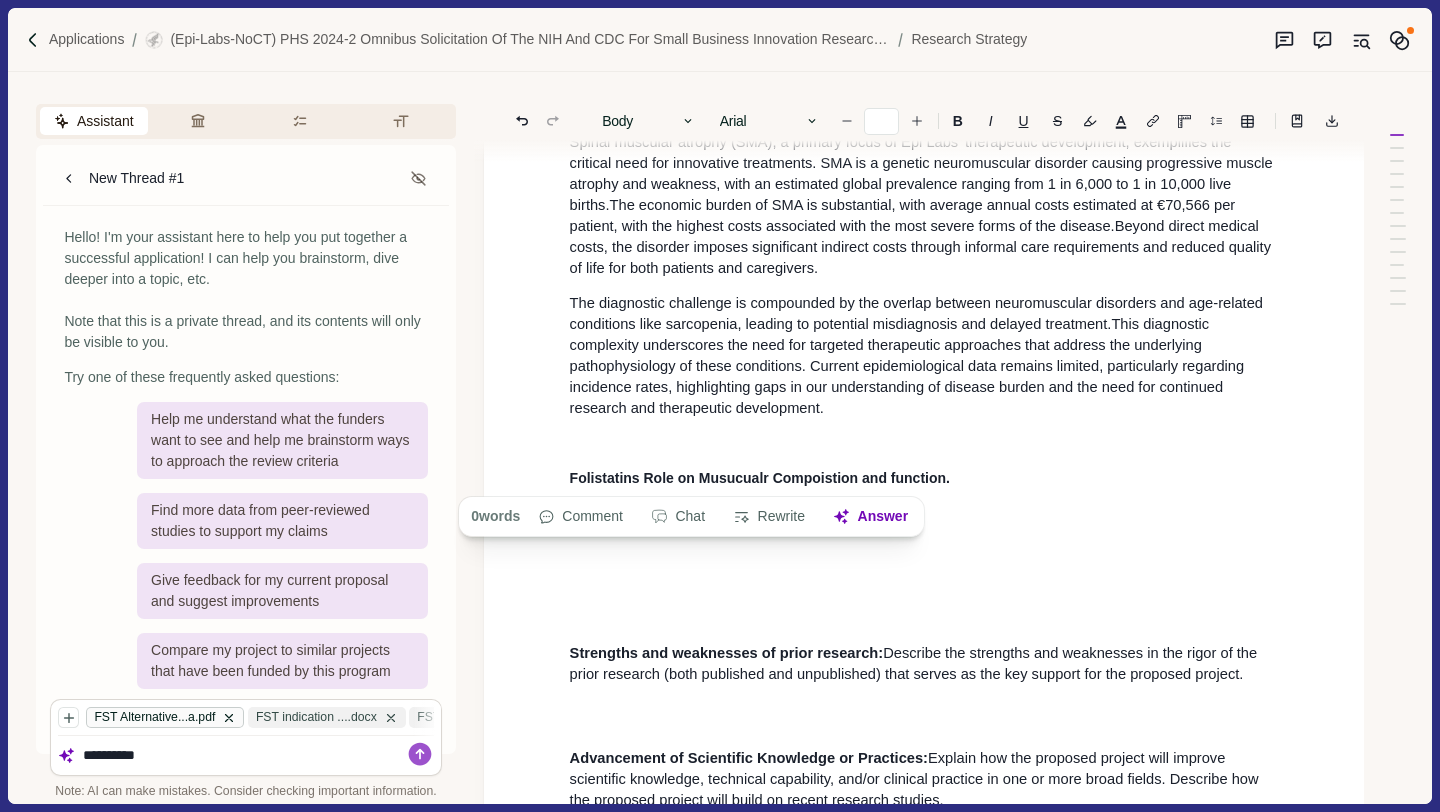click on "FST Alternative...a.pdf" at bounding box center (165, 717) 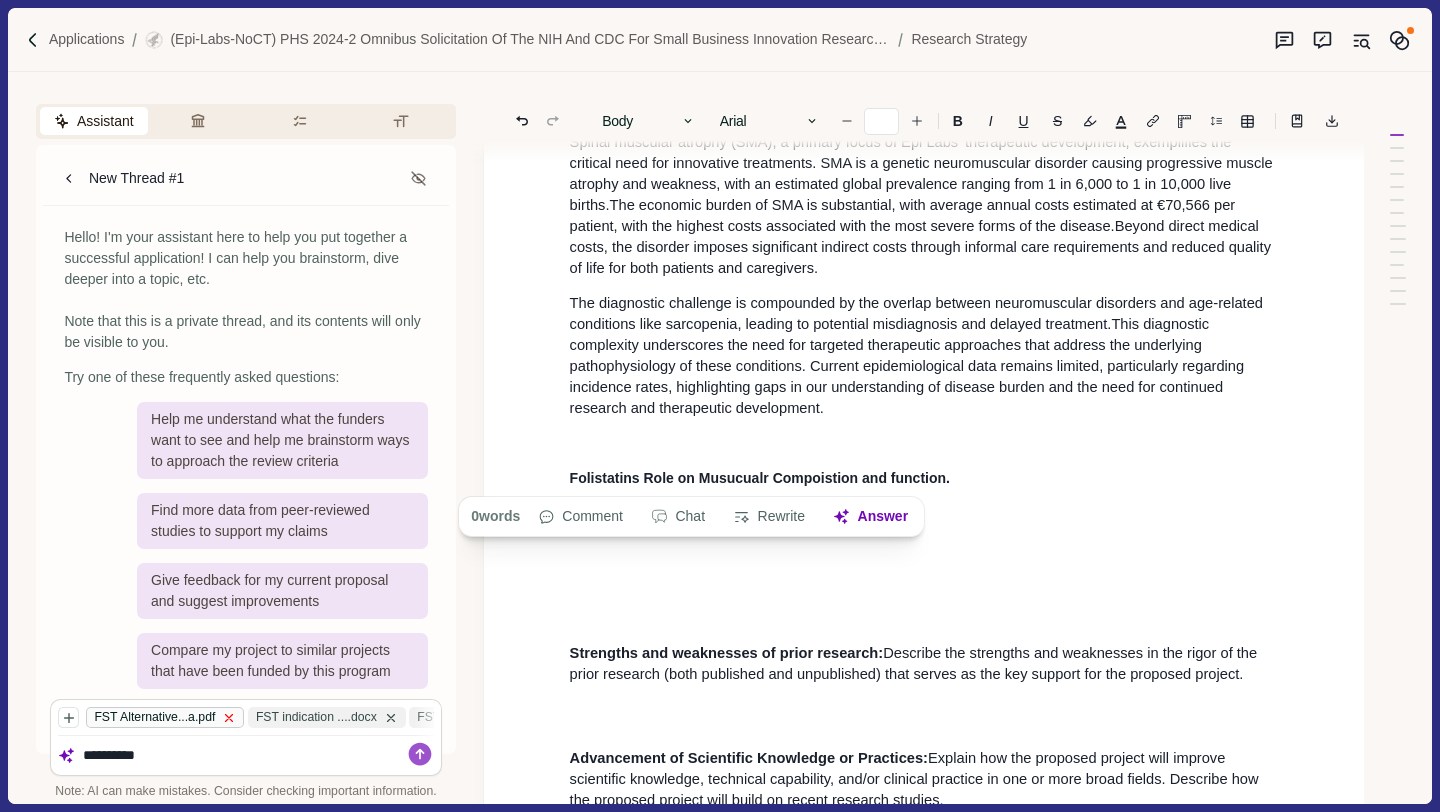 click 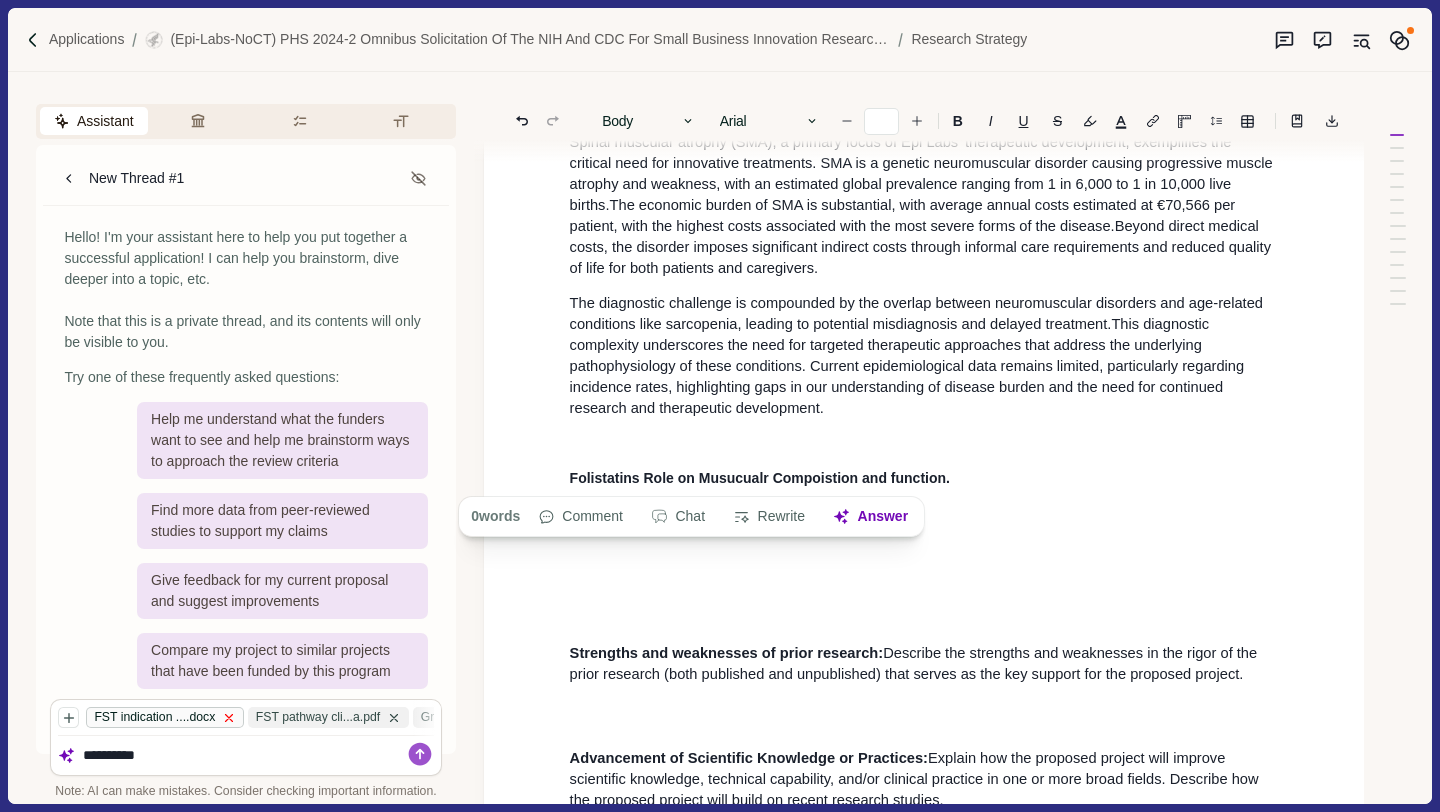 click 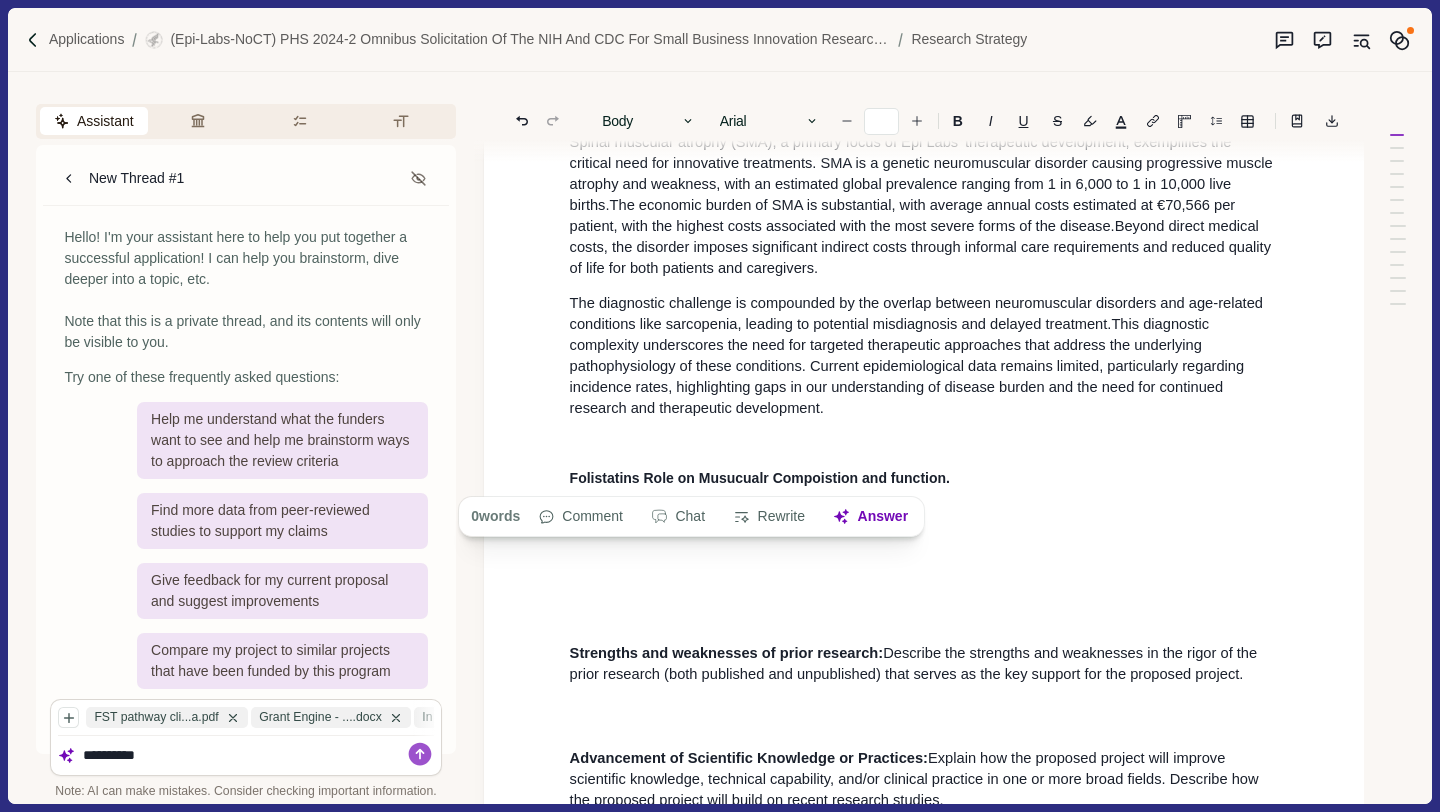 click 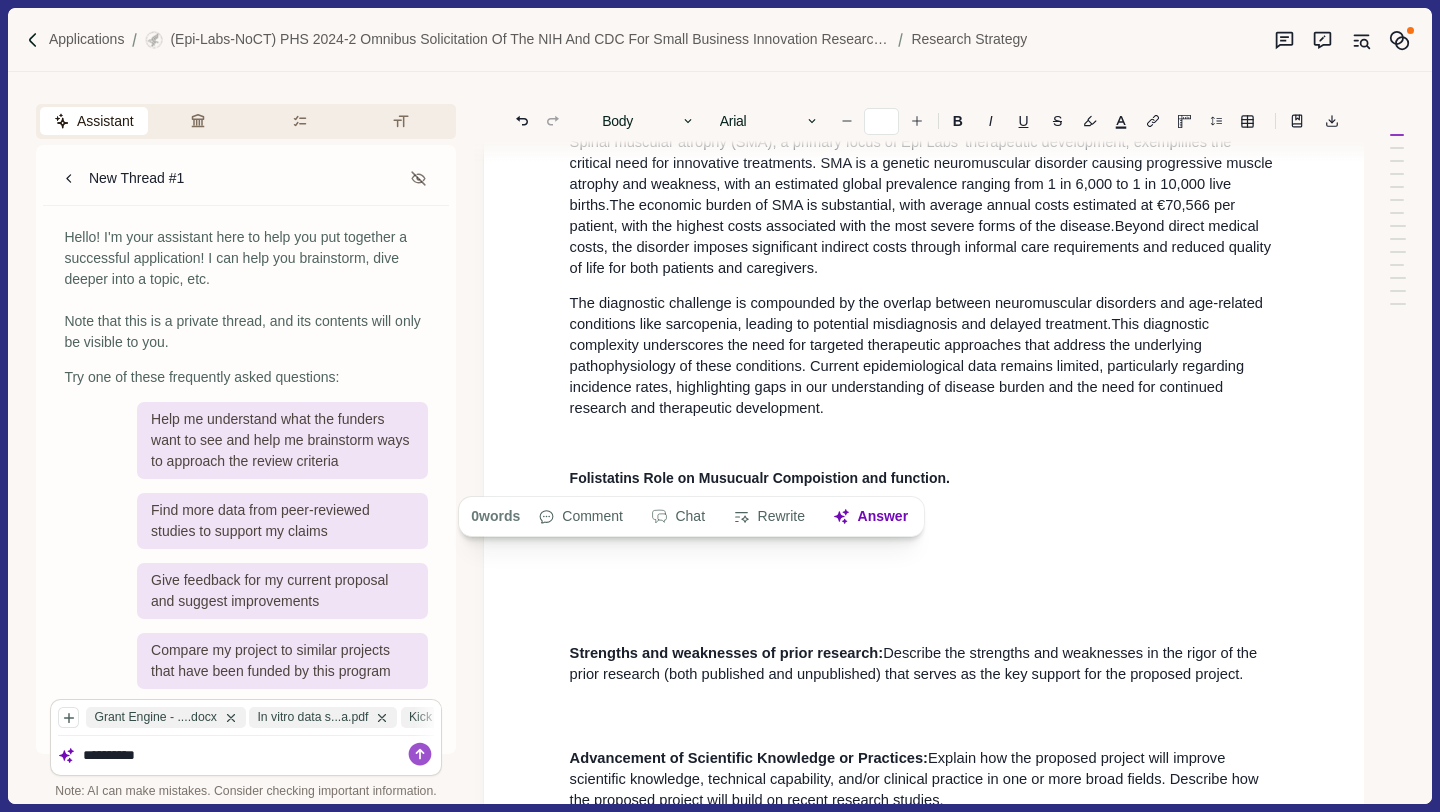 click 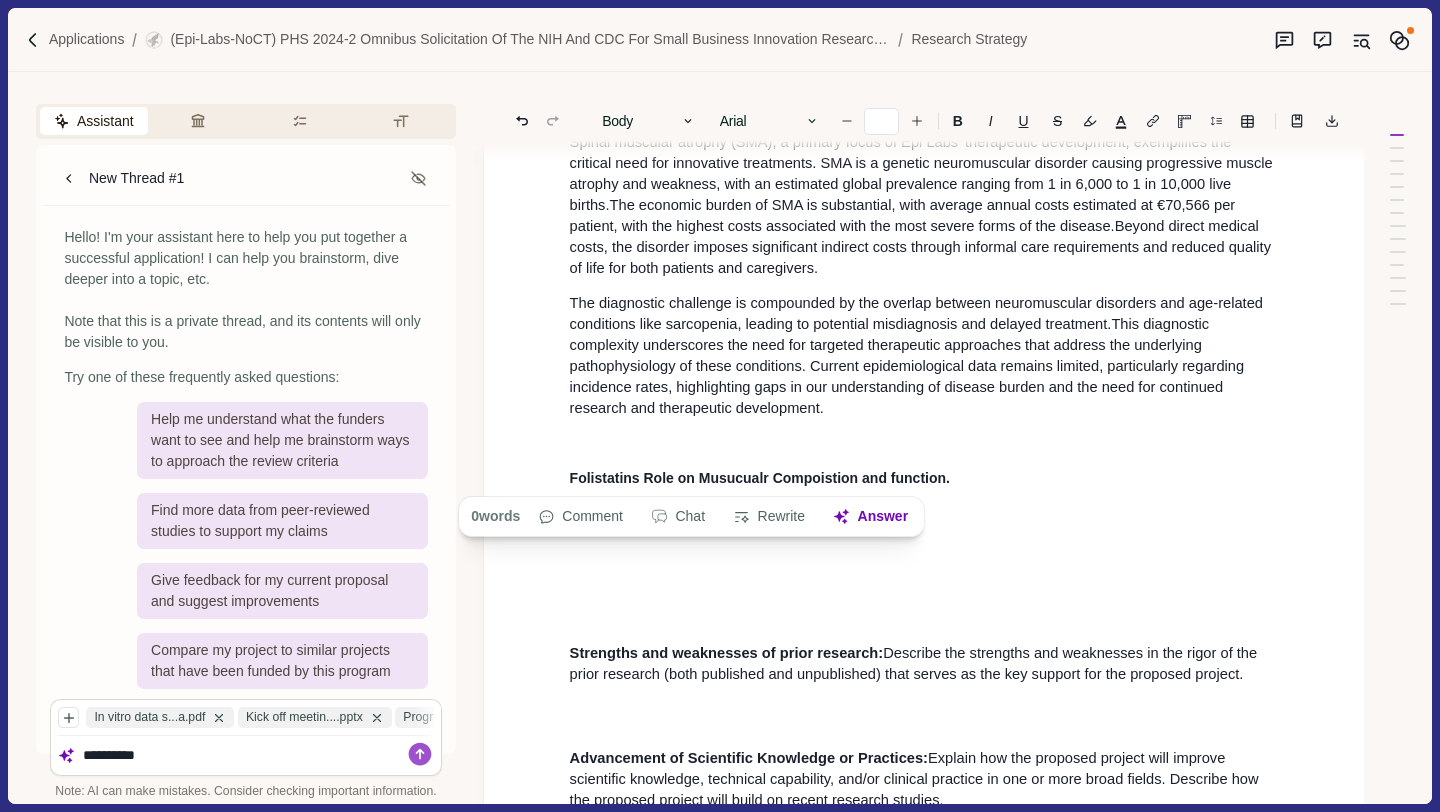 click on "In vitro data s...a.pdf" at bounding box center [160, 717] 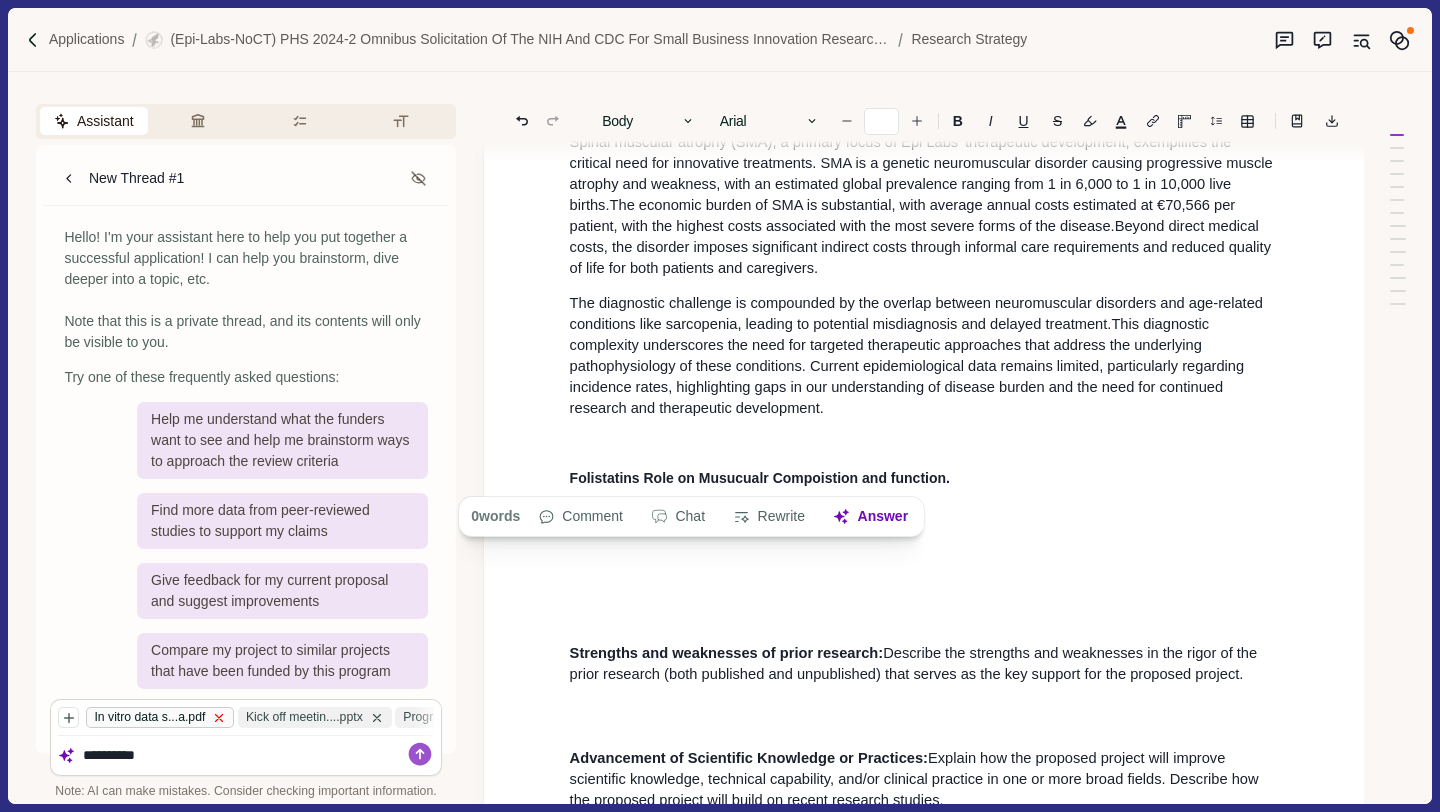 click 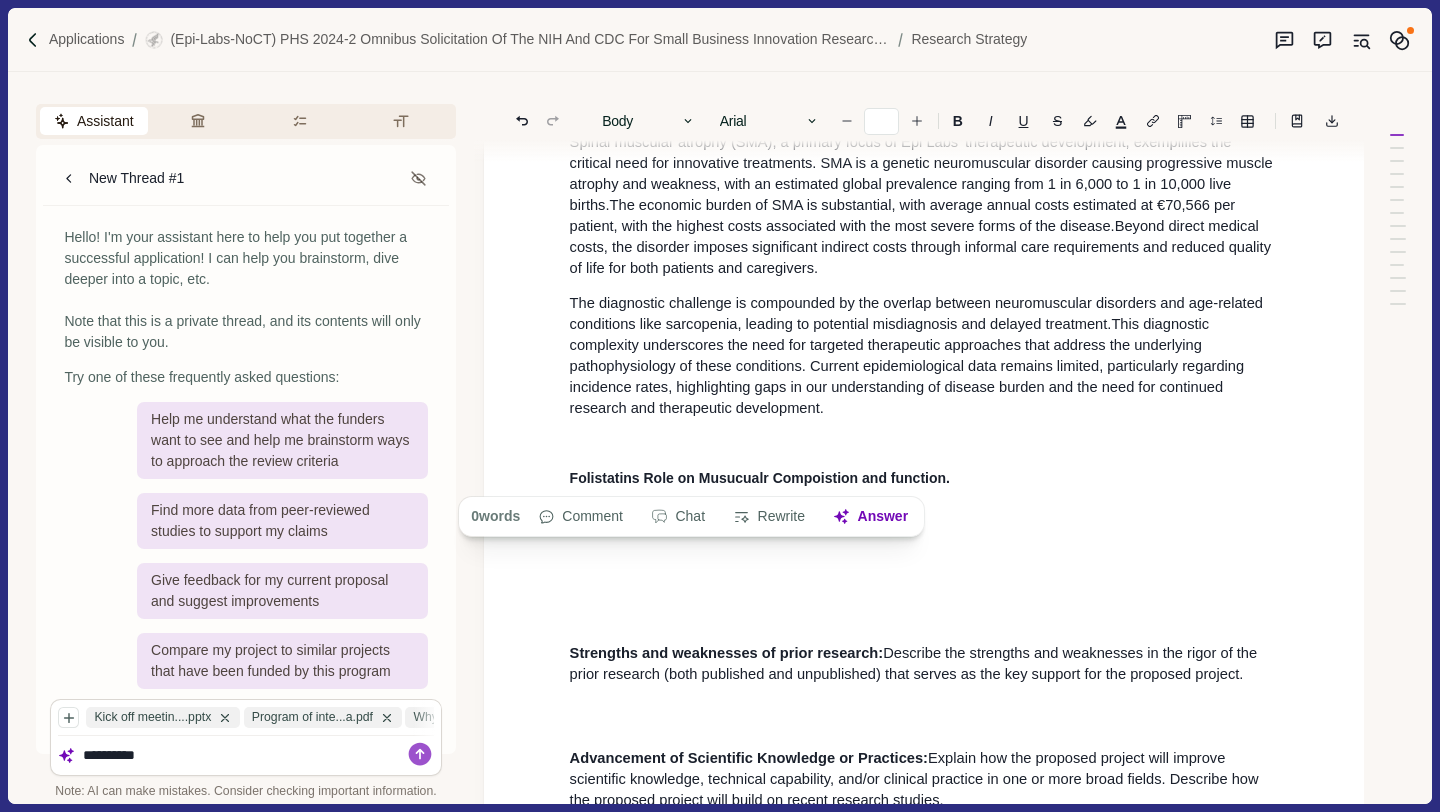 click 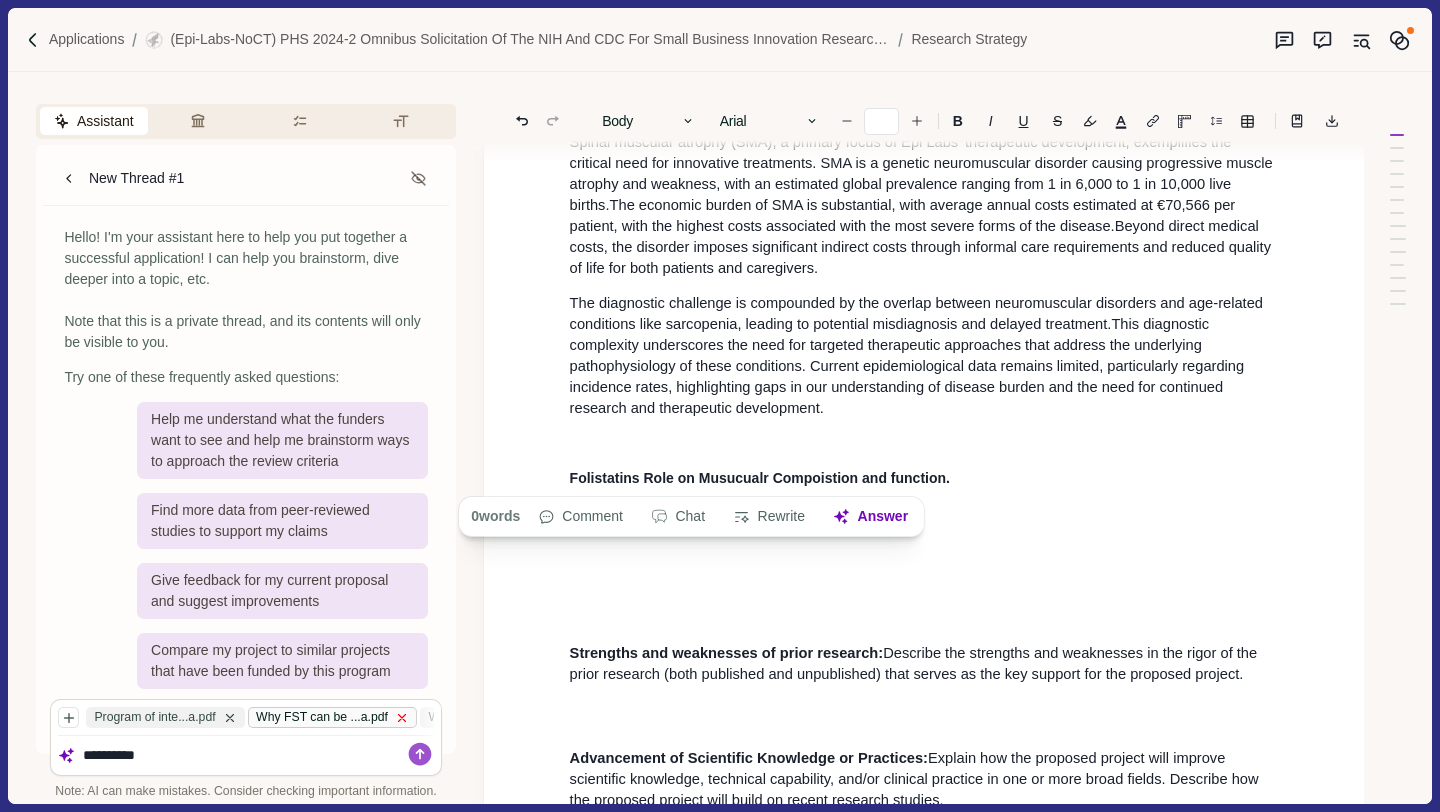click 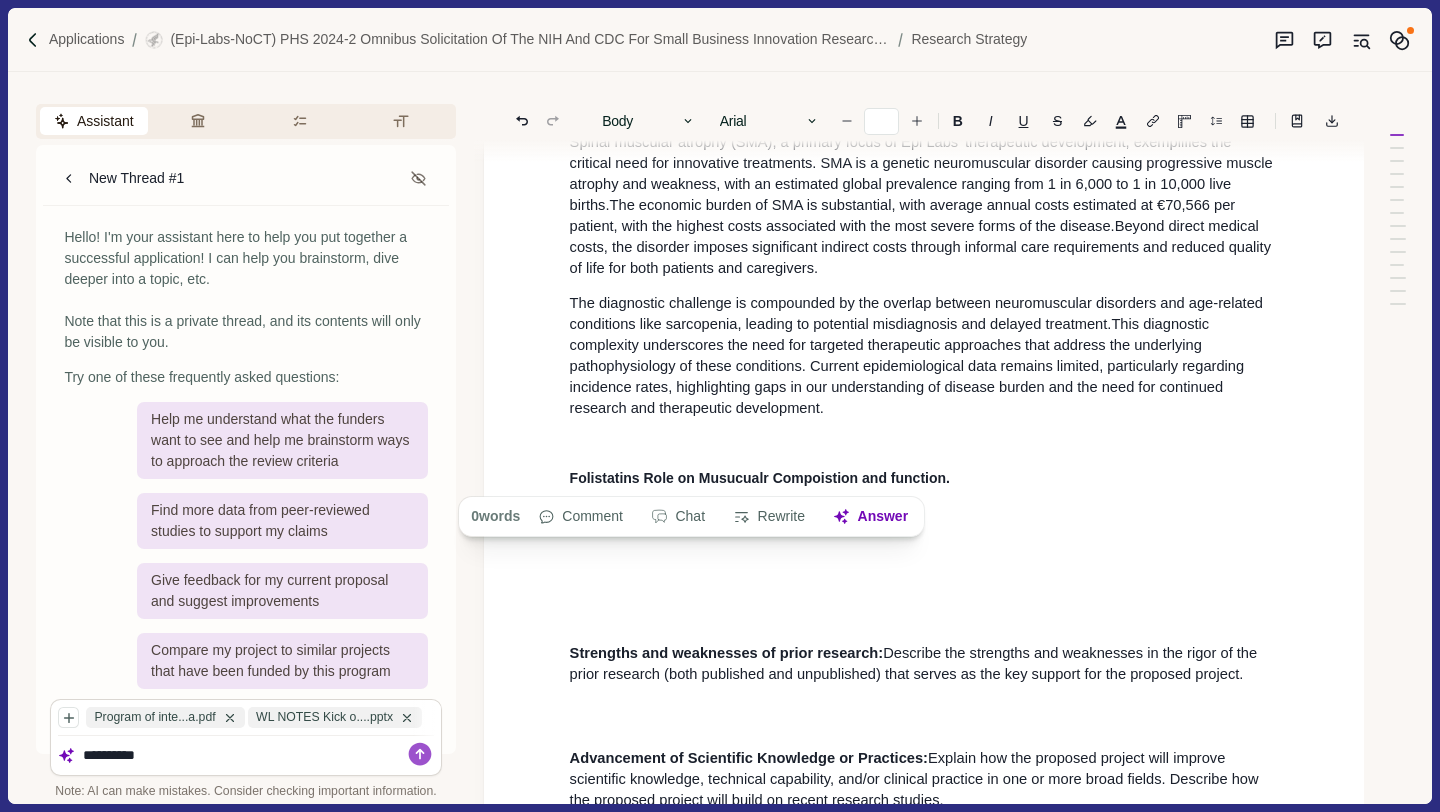 click 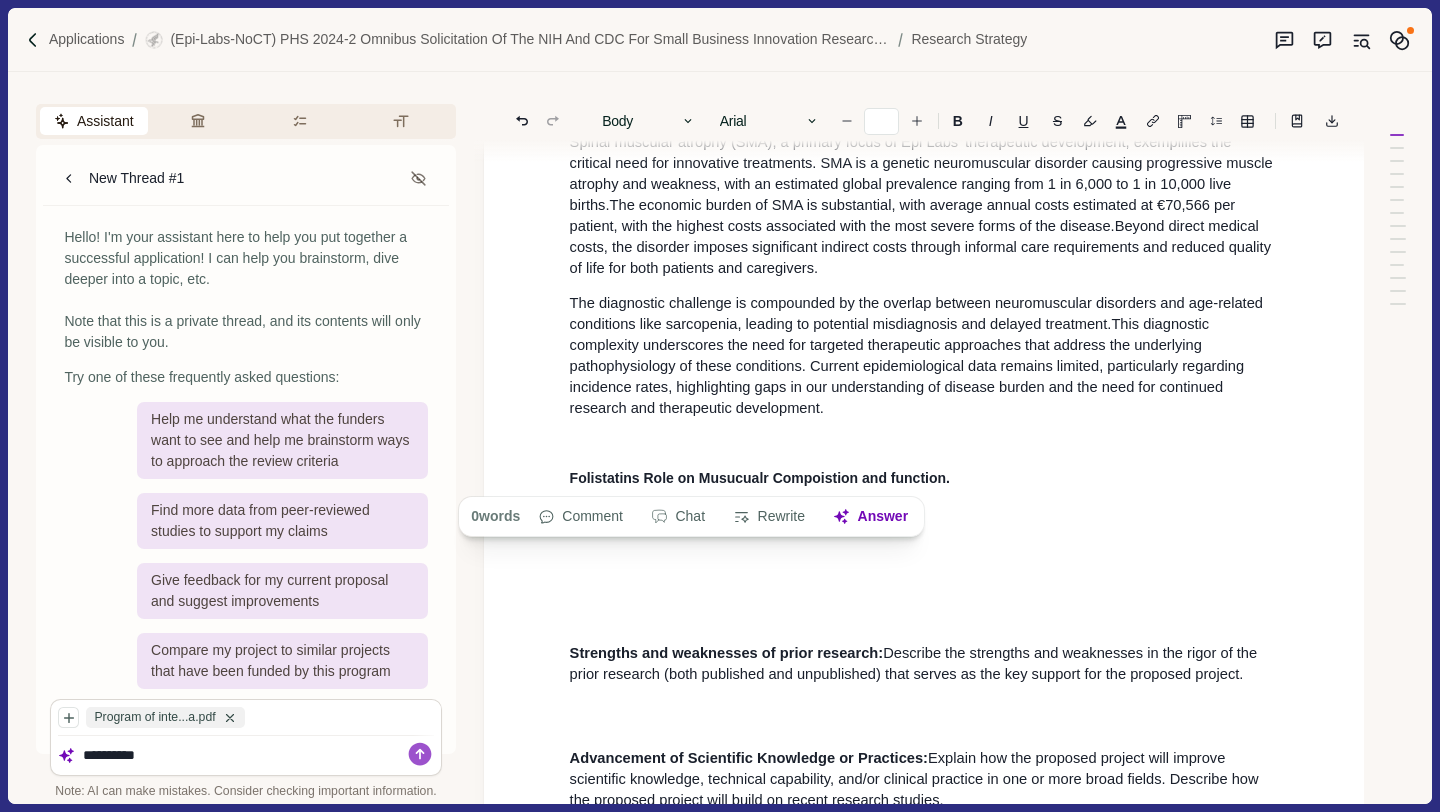 click on "*********" at bounding box center [258, 755] 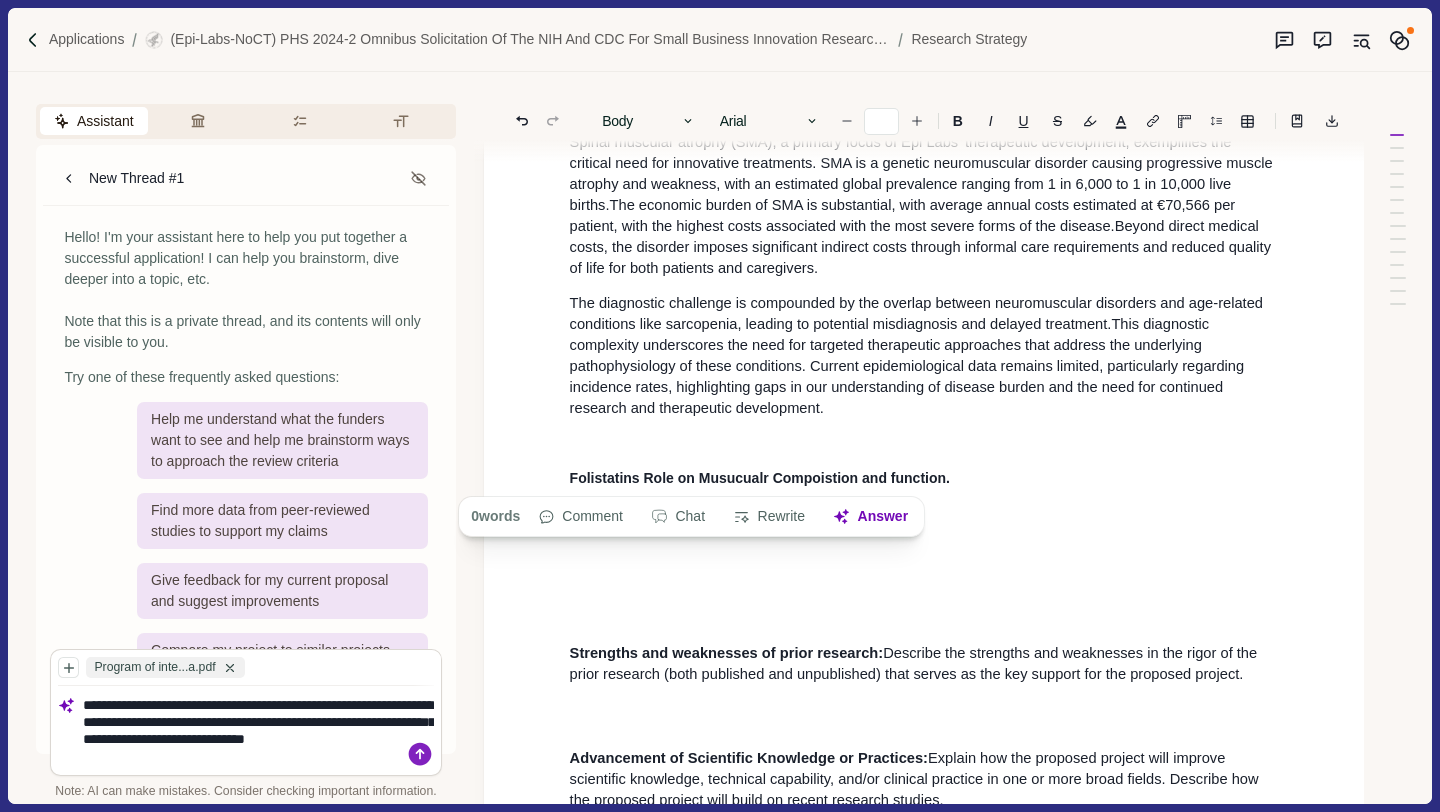 type on "**********" 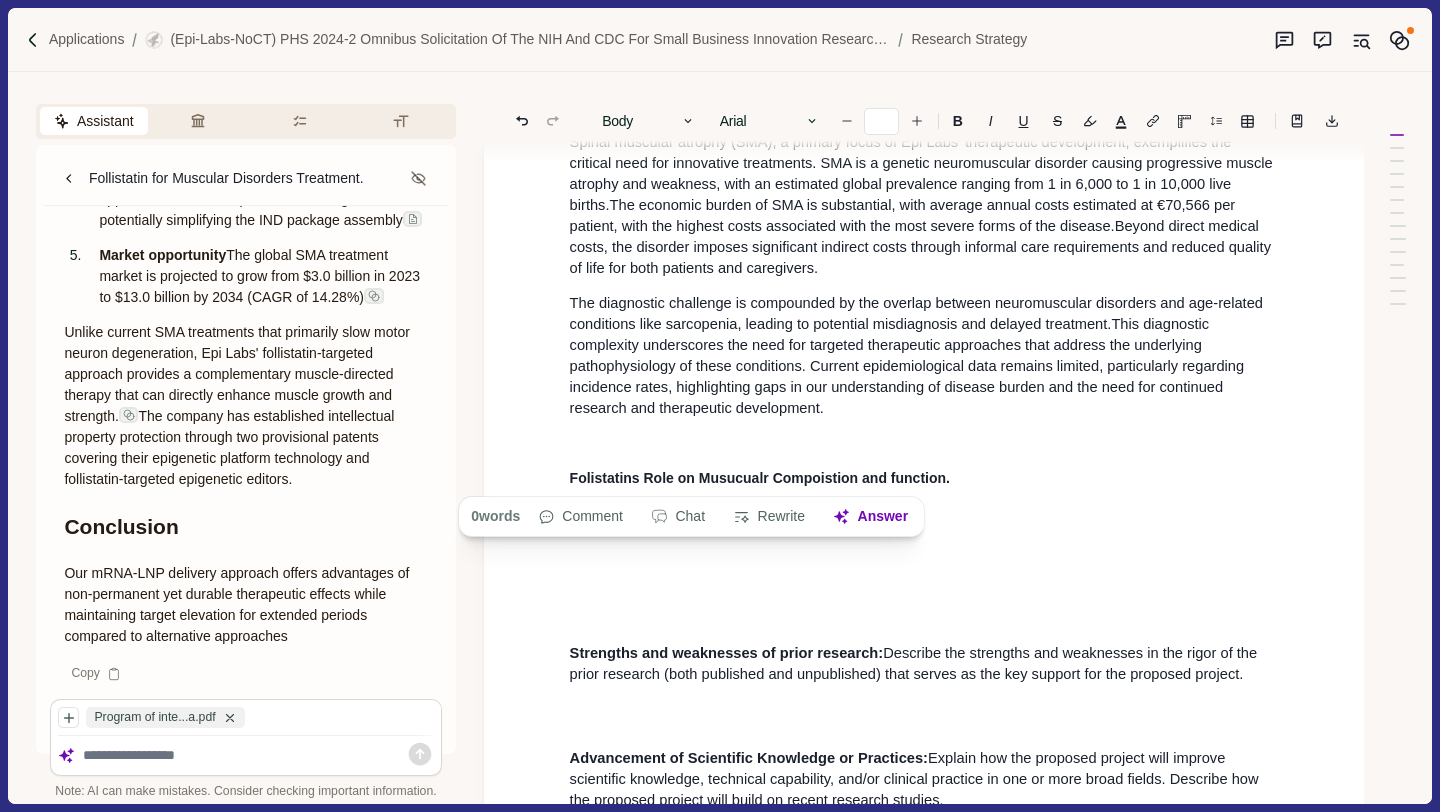 scroll, scrollTop: 2485, scrollLeft: 0, axis: vertical 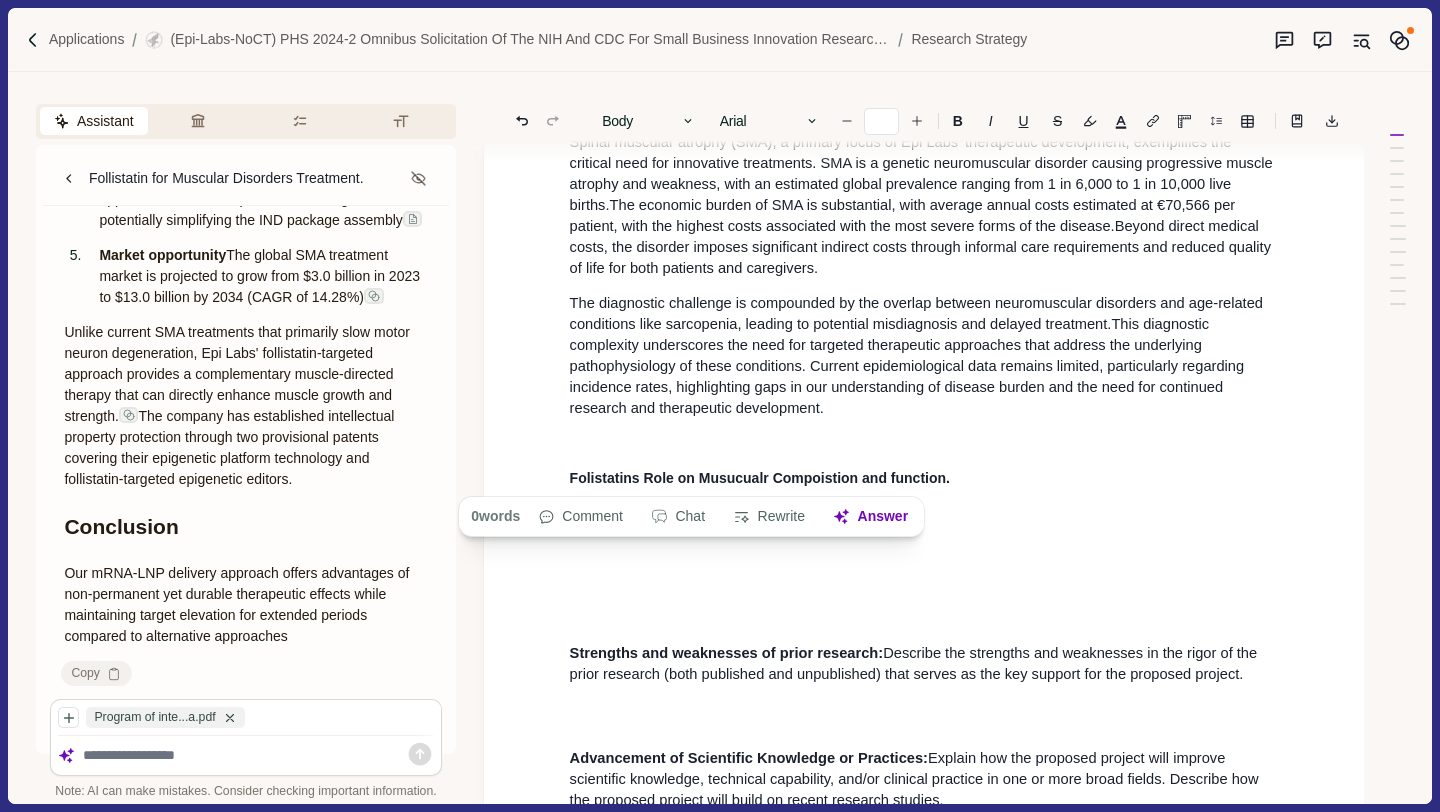 click 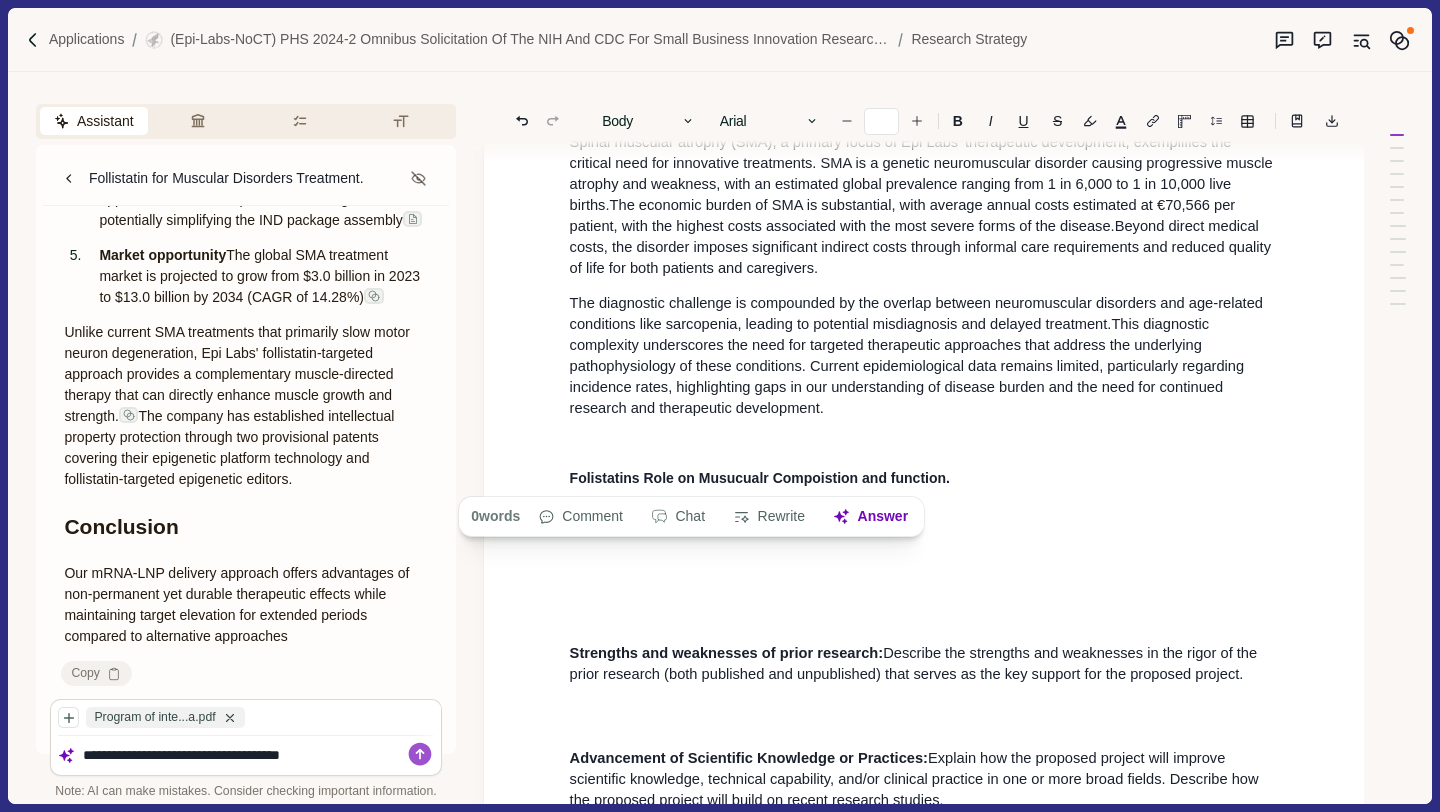 type on "**********" 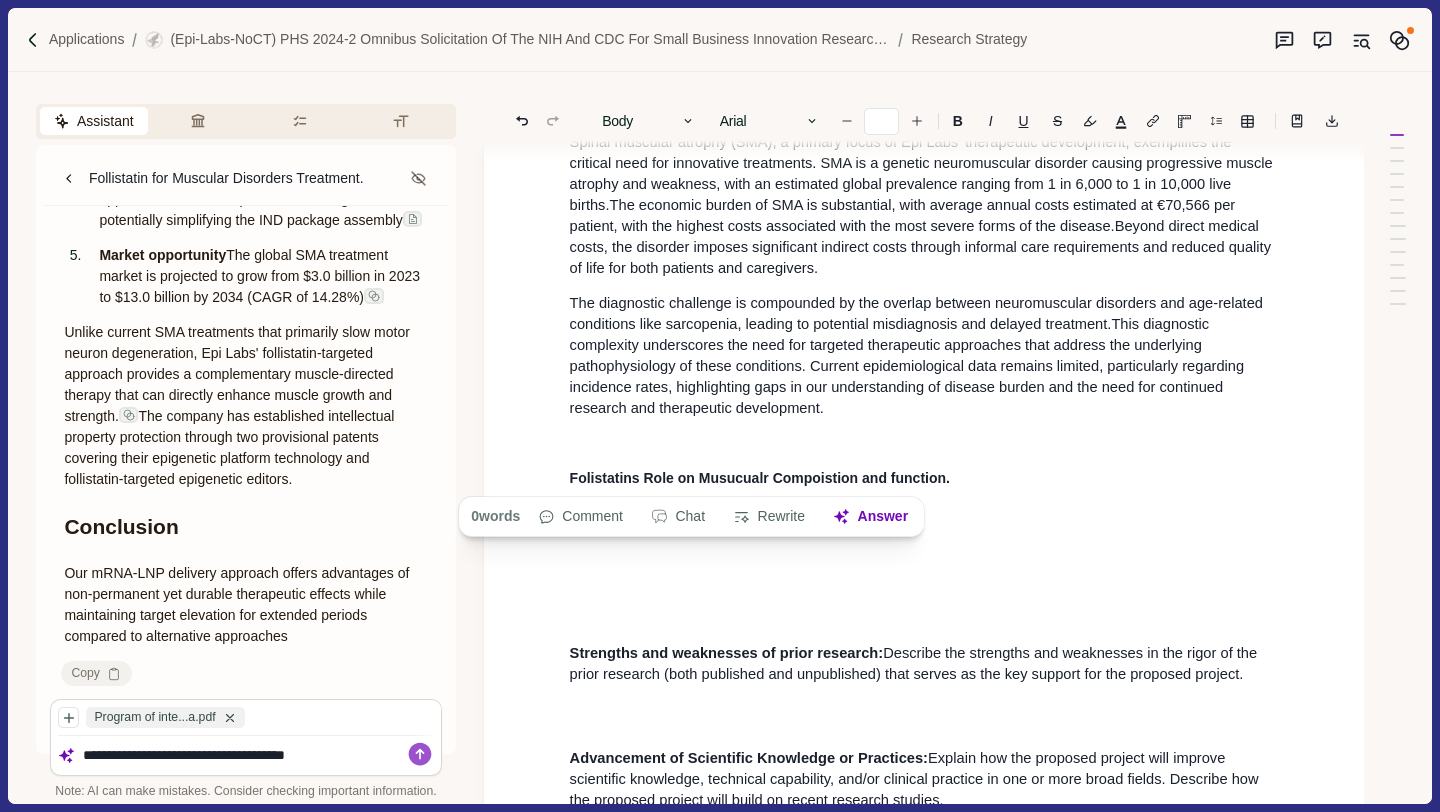 type 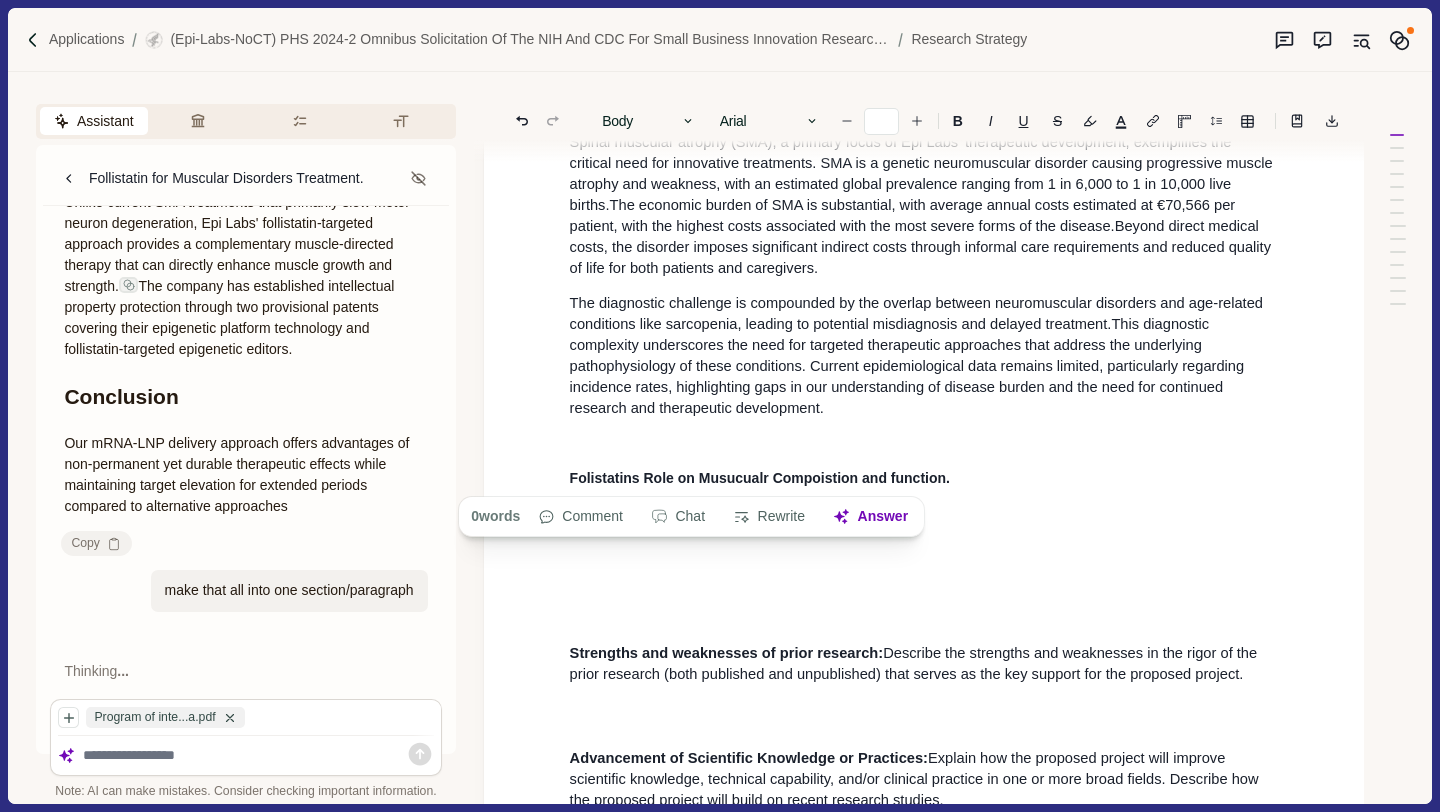 scroll, scrollTop: 2614, scrollLeft: 0, axis: vertical 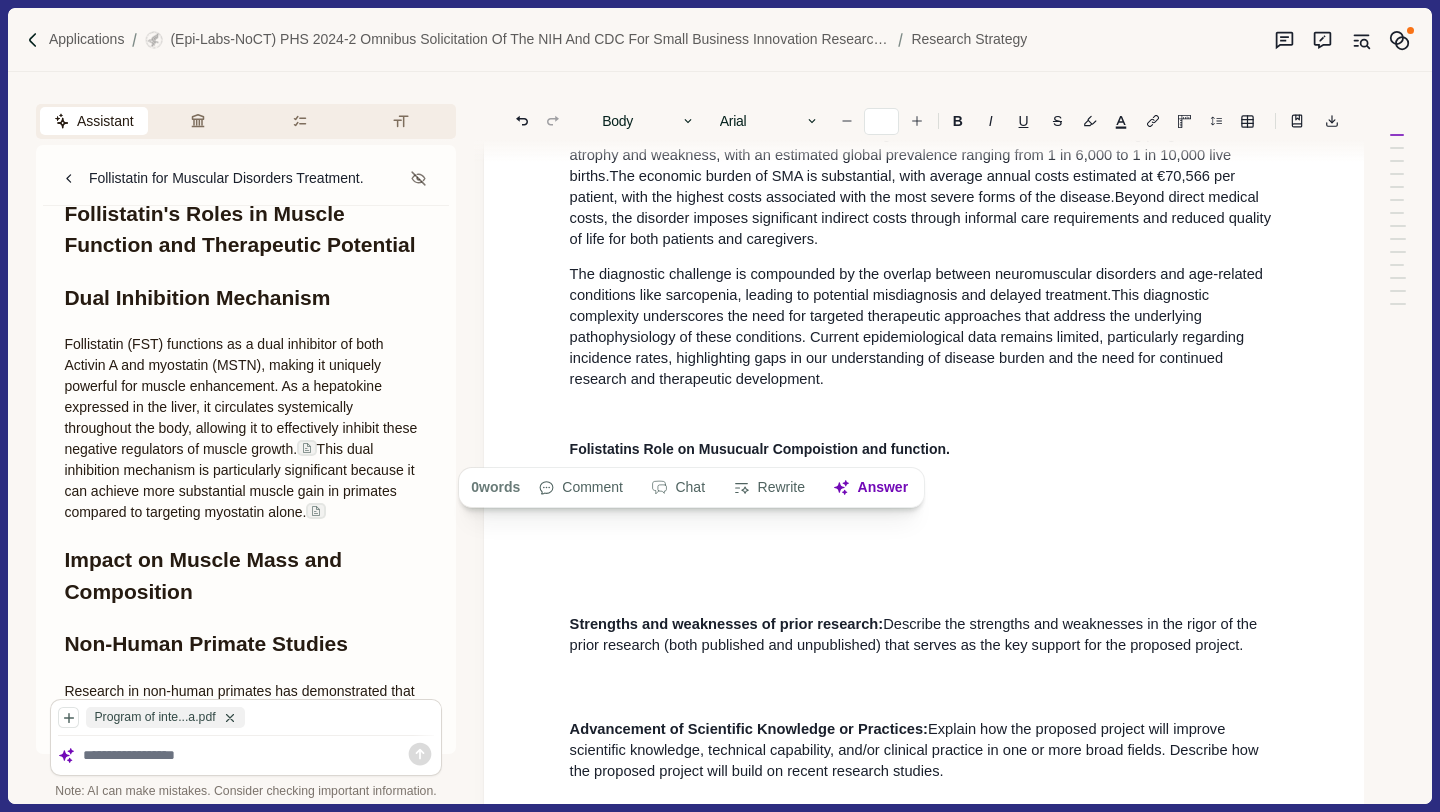 click on "Follistatin (FST) functions as a dual inhibitor of both Activin A and myostatin (MSTN), making it uniquely powerful for muscle enhancement. As a hepatokine expressed in the liver, it circulates systemically throughout the body, allowing it to effectively inhibit these negative regulators of muscle growth." at bounding box center (242, 396) 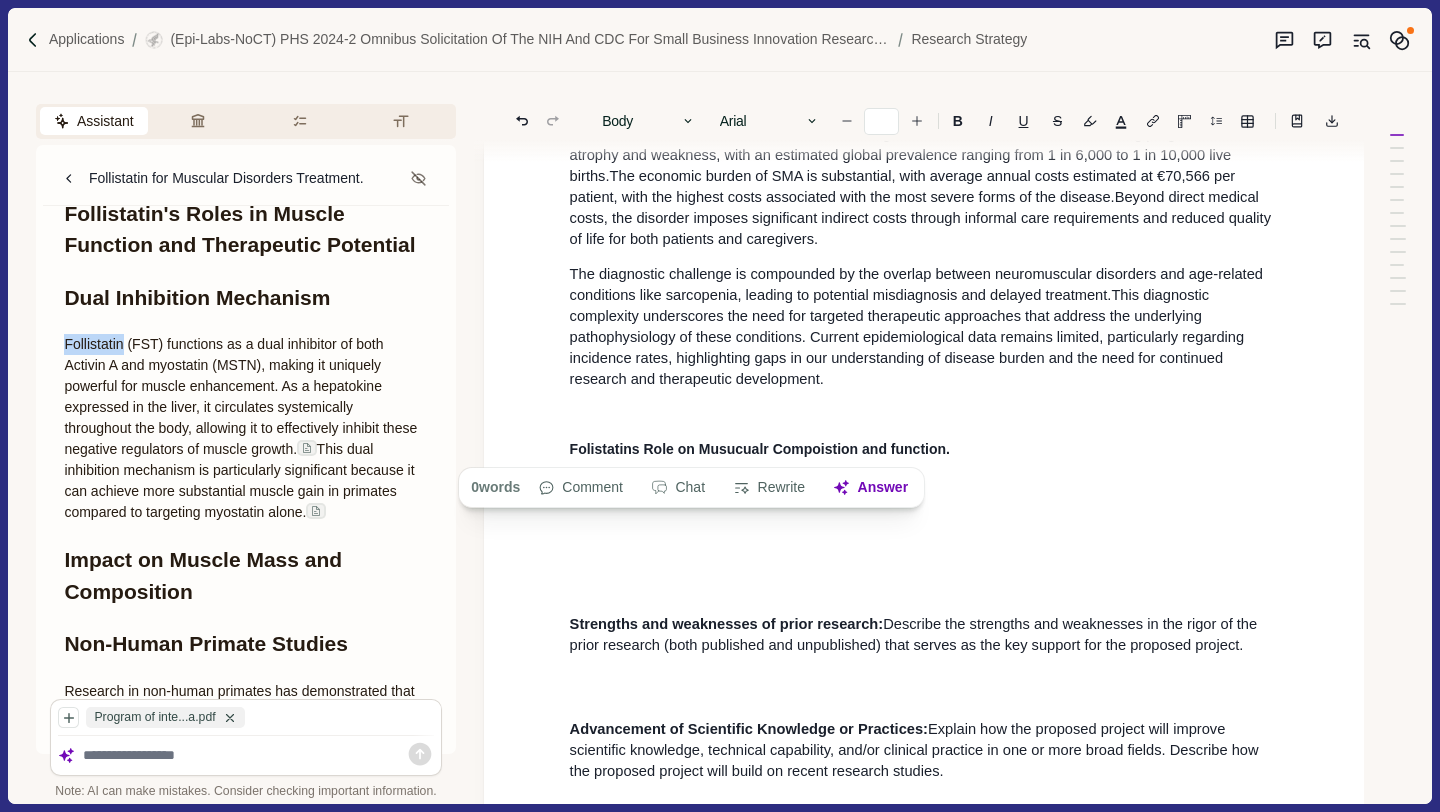 click on "Follistatin (FST) functions as a dual inhibitor of both Activin A and myostatin (MSTN), making it uniquely powerful for muscle enhancement. As a hepatokine expressed in the liver, it circulates systemically throughout the body, allowing it to effectively inhibit these negative regulators of muscle growth." at bounding box center [242, 396] 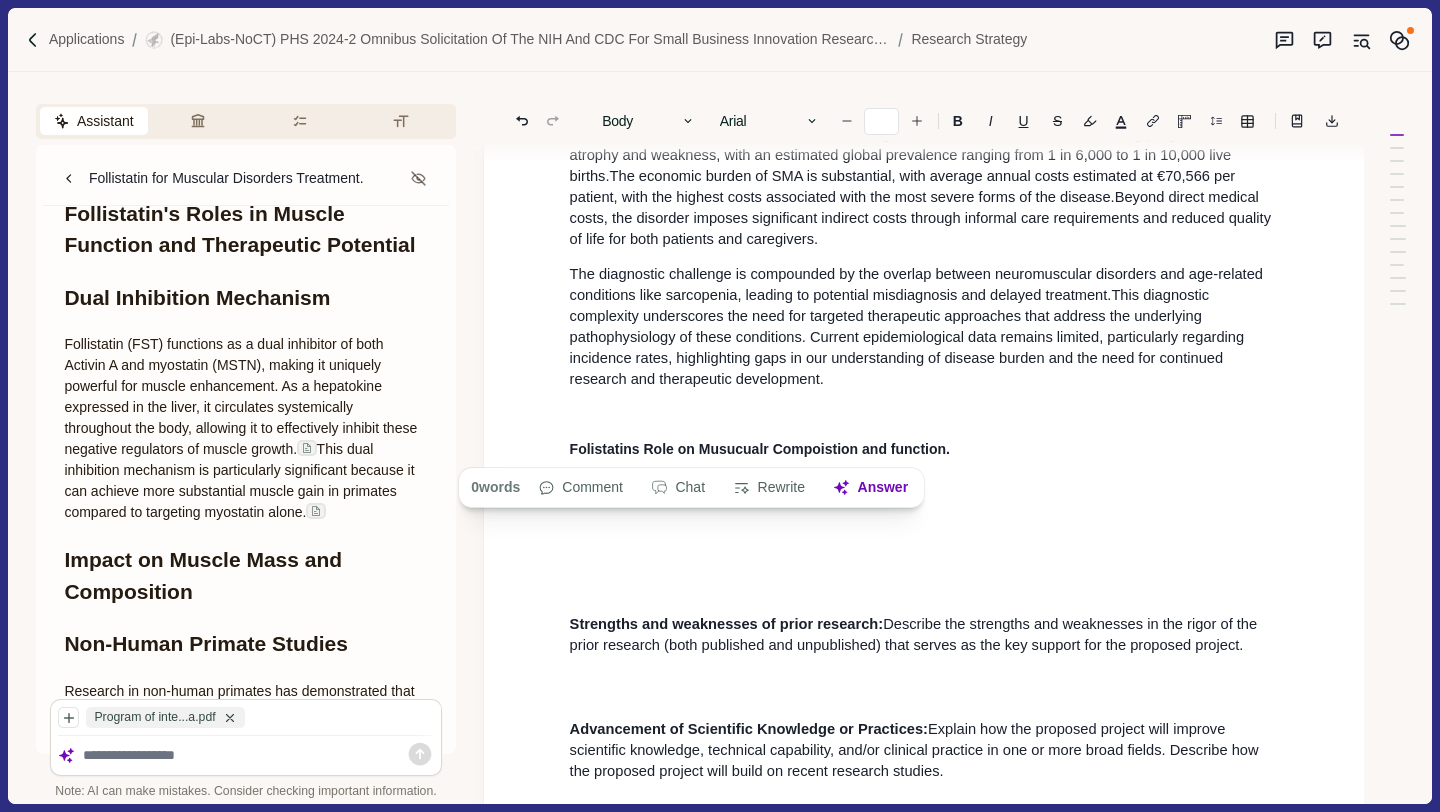 drag, startPoint x: 64, startPoint y: 362, endPoint x: 400, endPoint y: 533, distance: 377.01062 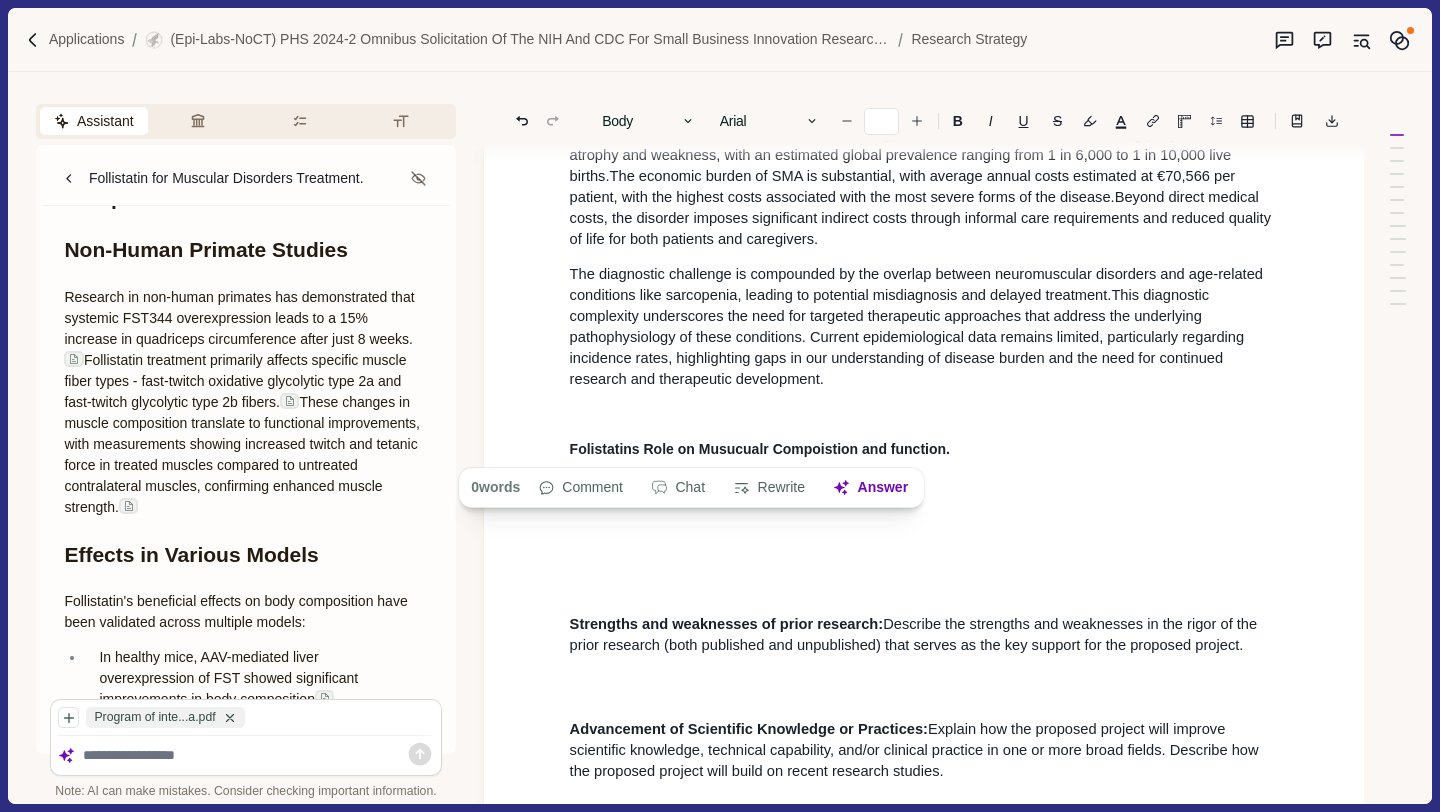 scroll, scrollTop: 614, scrollLeft: 0, axis: vertical 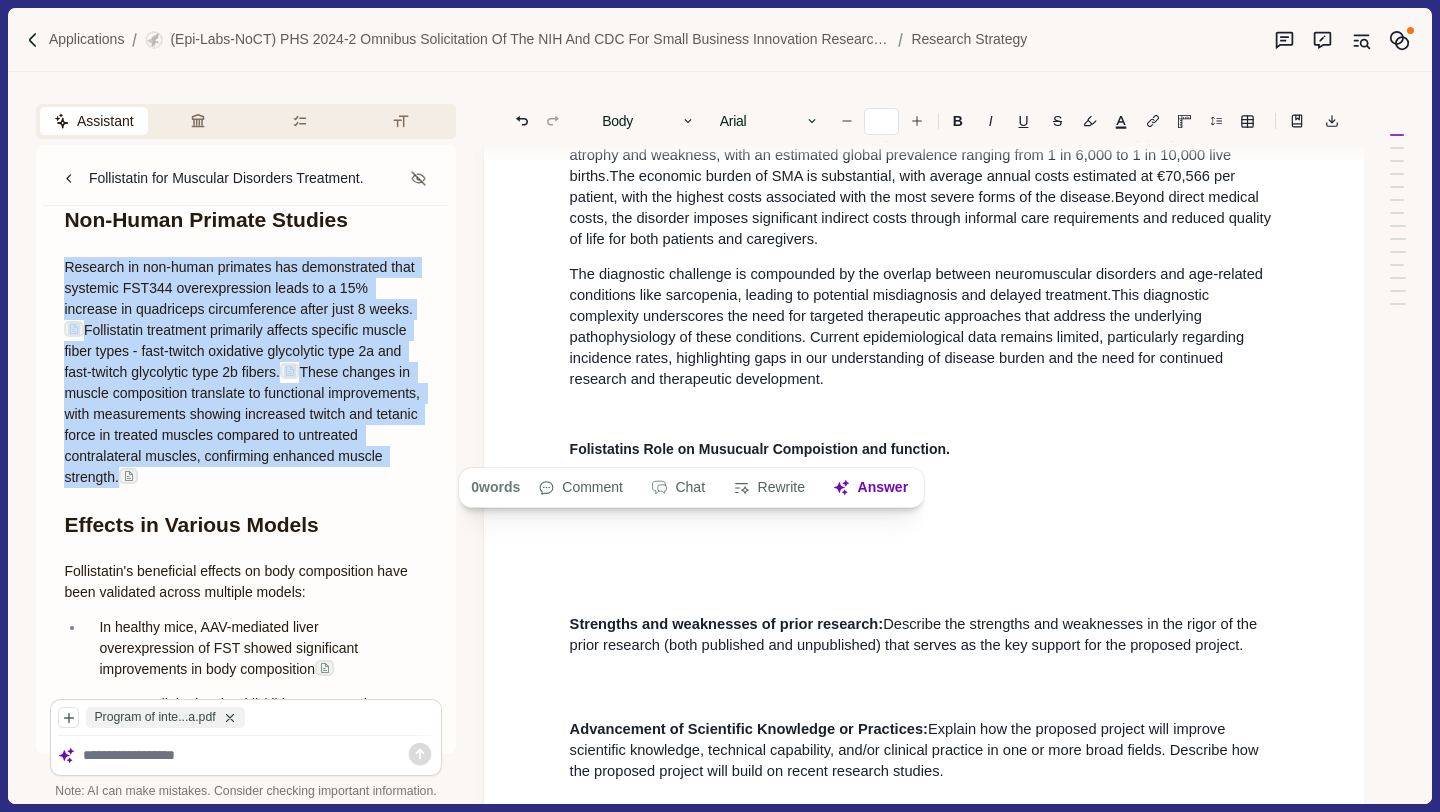 drag, startPoint x: 65, startPoint y: 286, endPoint x: 348, endPoint y: 505, distance: 357.84076 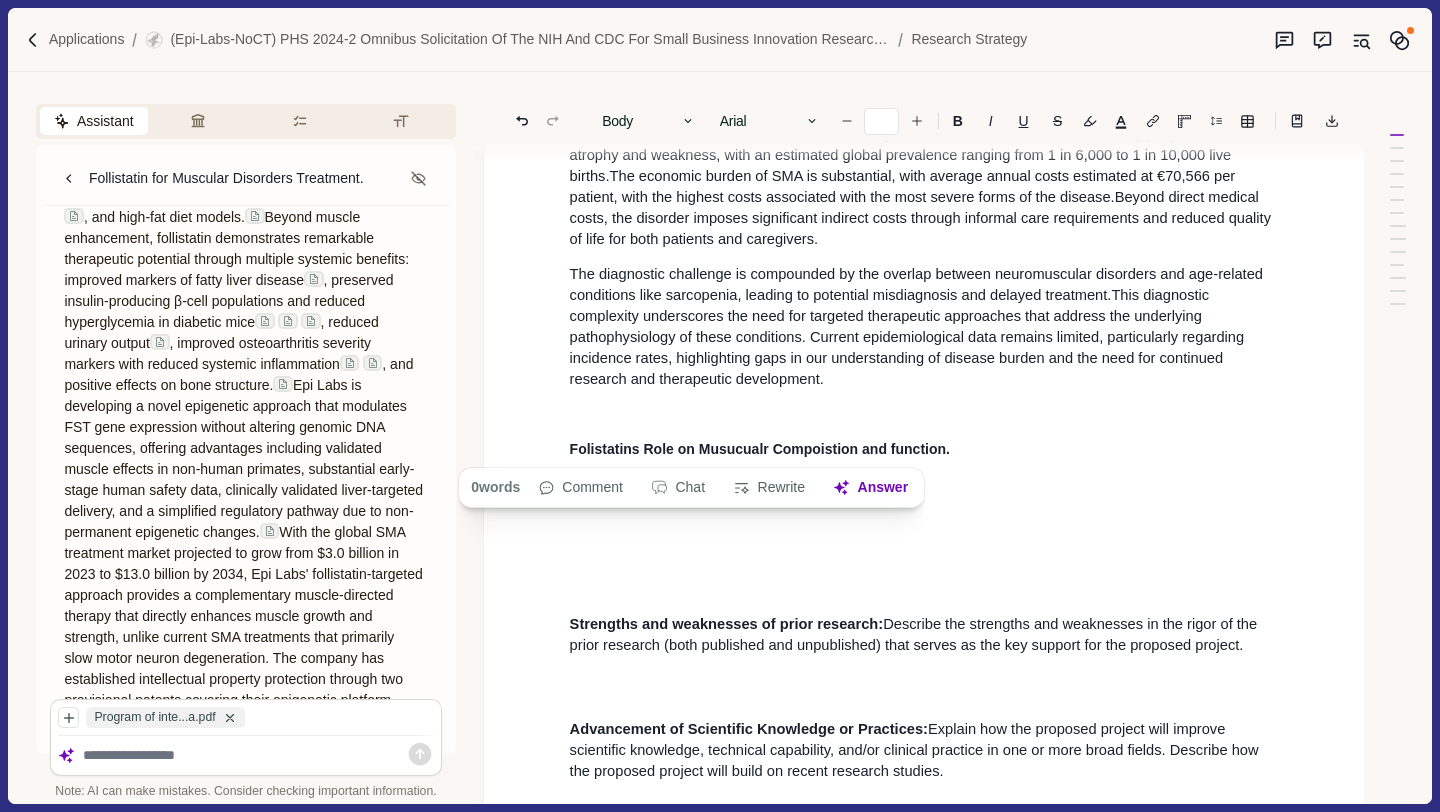 scroll, scrollTop: 3174, scrollLeft: 0, axis: vertical 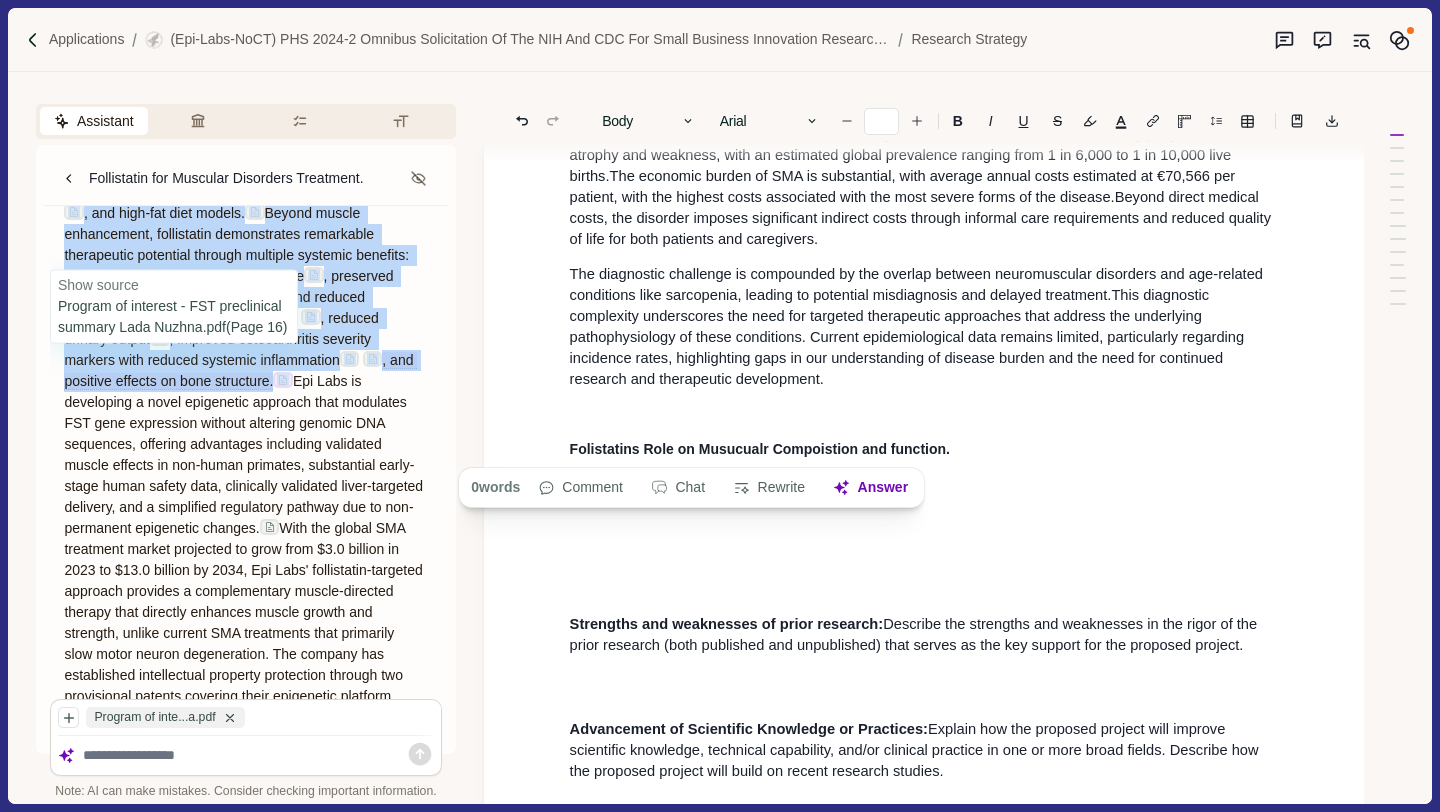 drag, startPoint x: 93, startPoint y: 381, endPoint x: 129, endPoint y: 632, distance: 253.56853 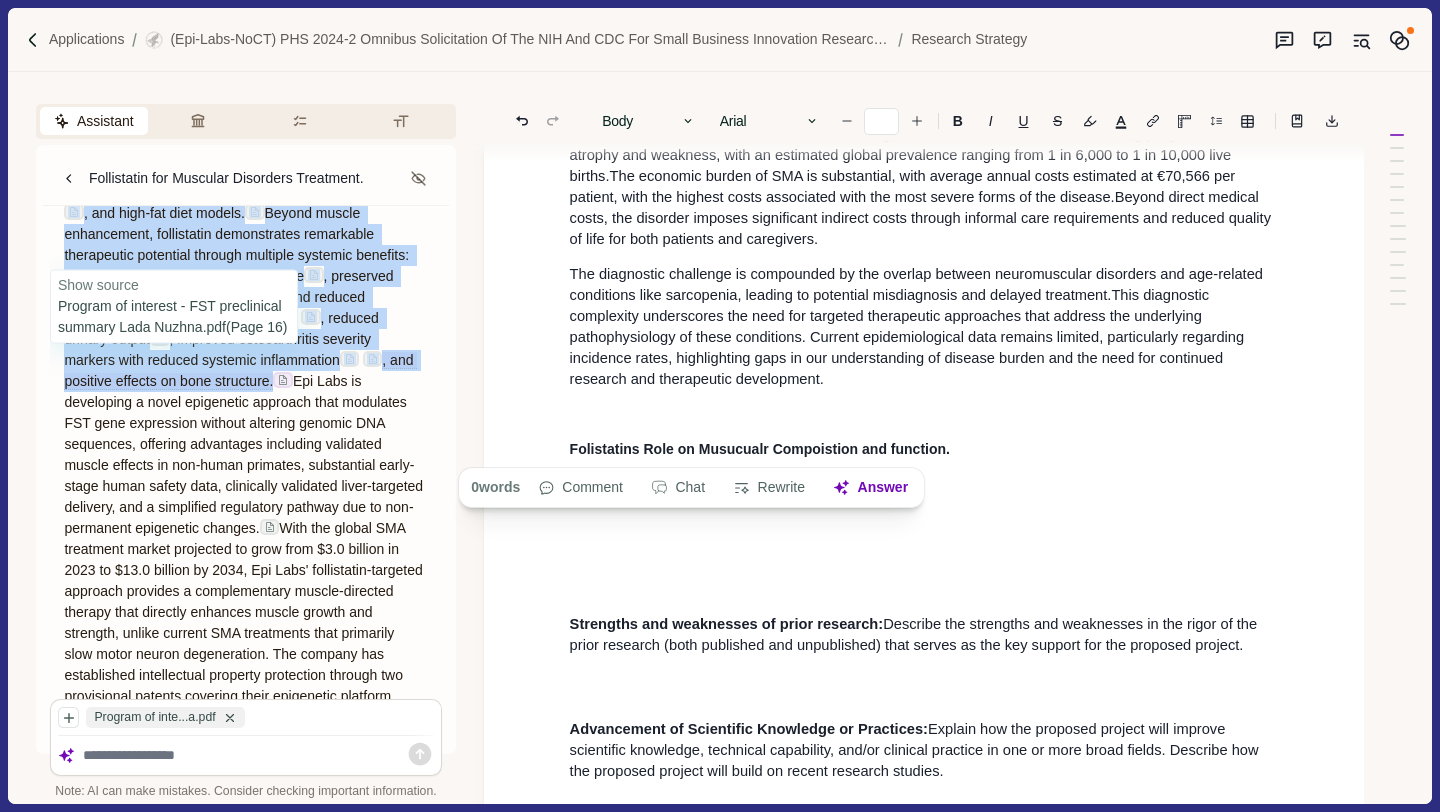 copy on "hese beneficial effects have been validated across multiple models including healthy mice , young diabetic mice despite their tendency toward hyperphagia , and high-fat diet models.  Beyond muscle enhancement, follistatin demonstrates remarkable therapeutic potential through multiple systemic benefits: improved markers of fatty liver disease , preserved insulin-producing β-cell populations and reduced hyperglycemia in diabetic mice , reduced urinary output , improved osteoarthritis severity markers with reduced systemic inflammation , and positive effects on bone structure." 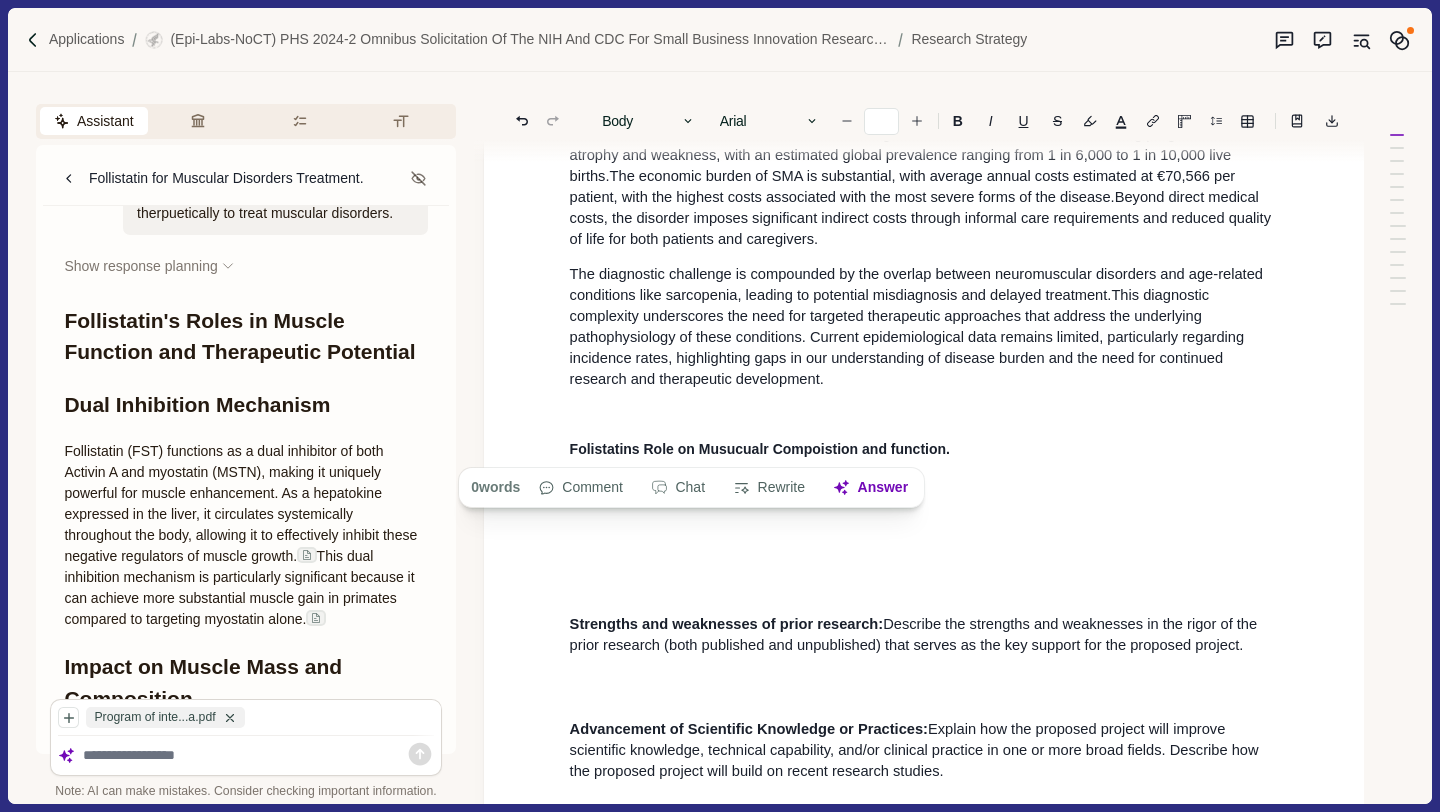 scroll, scrollTop: 722, scrollLeft: 0, axis: vertical 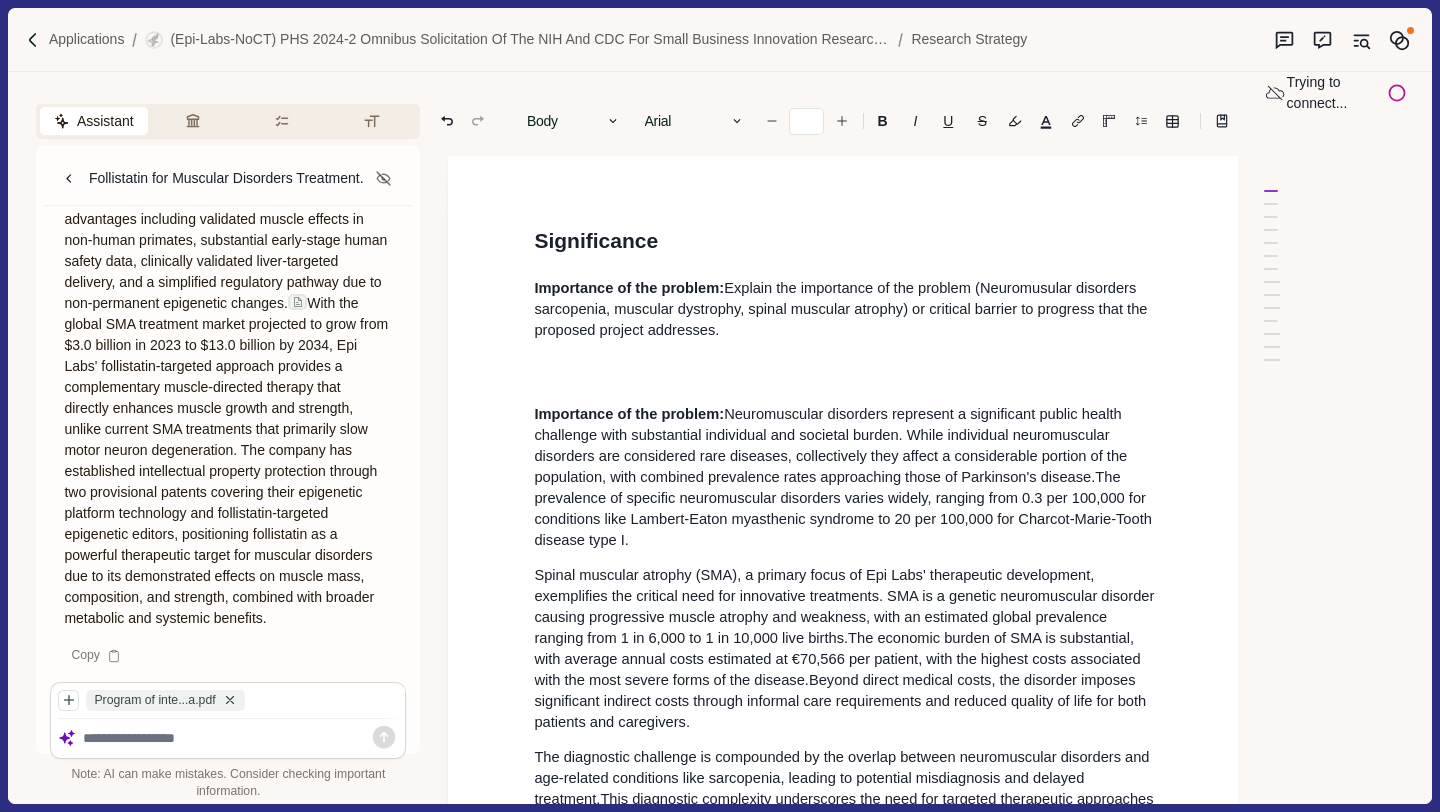 copy on "hese beneficial effects have been validated across multiple models including healthy mice , young diabetic mice despite their tendency toward hyperphagia , and high-fat diet models.  Beyond muscle enhancement, follistatin demonstrates remarkable therapeutic potential through multiple systemic benefits: improved markers of fatty liver disease , preserved insulin-producing β-cell populations and reduced hyperglycemia in diabetic mice , reduced urinary output , improved osteoarthritis severity markers with reduced systemic inflammation , and positive effects on bone structure." 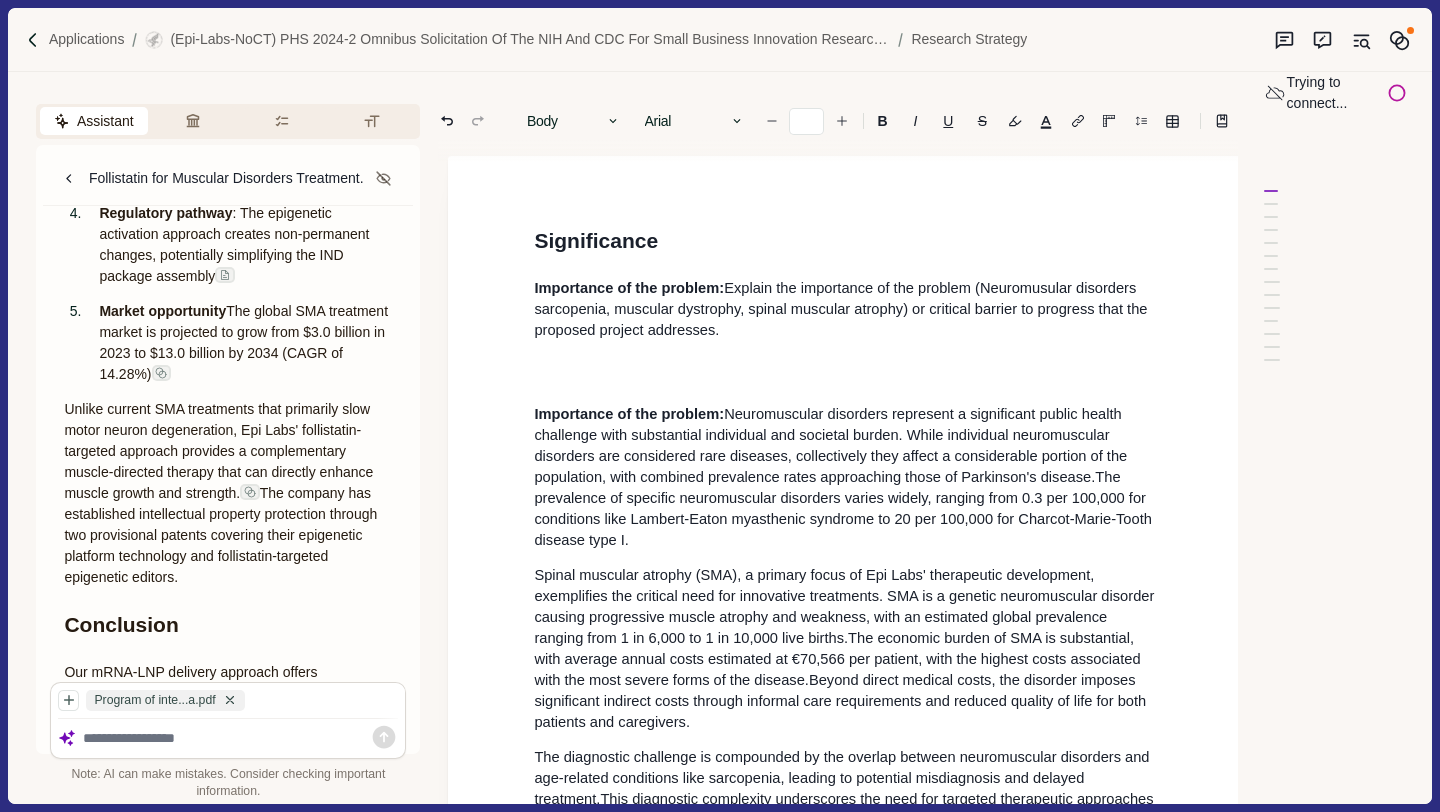 scroll, scrollTop: 2363, scrollLeft: 0, axis: vertical 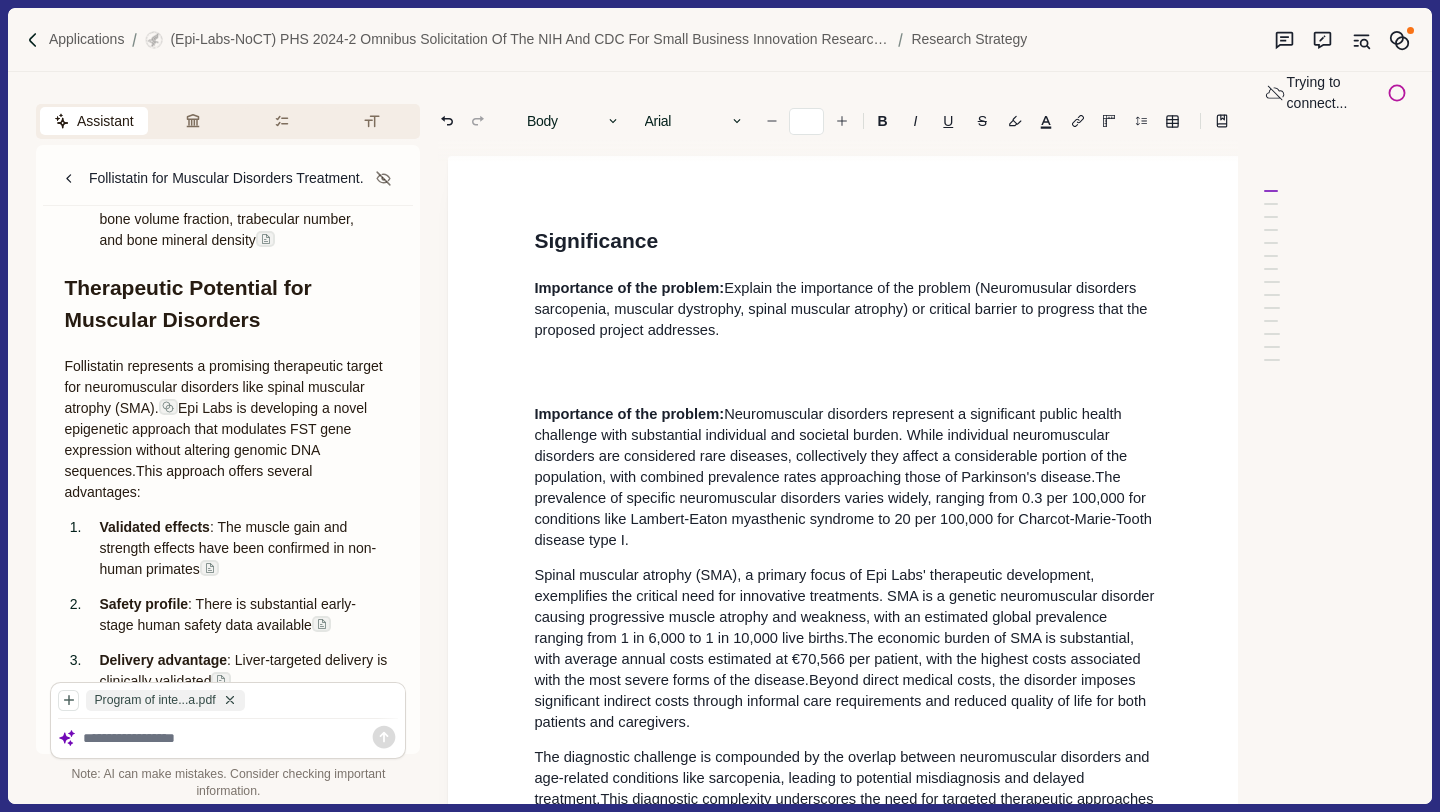 drag, startPoint x: 328, startPoint y: 654, endPoint x: 55, endPoint y: 378, distance: 388.20743 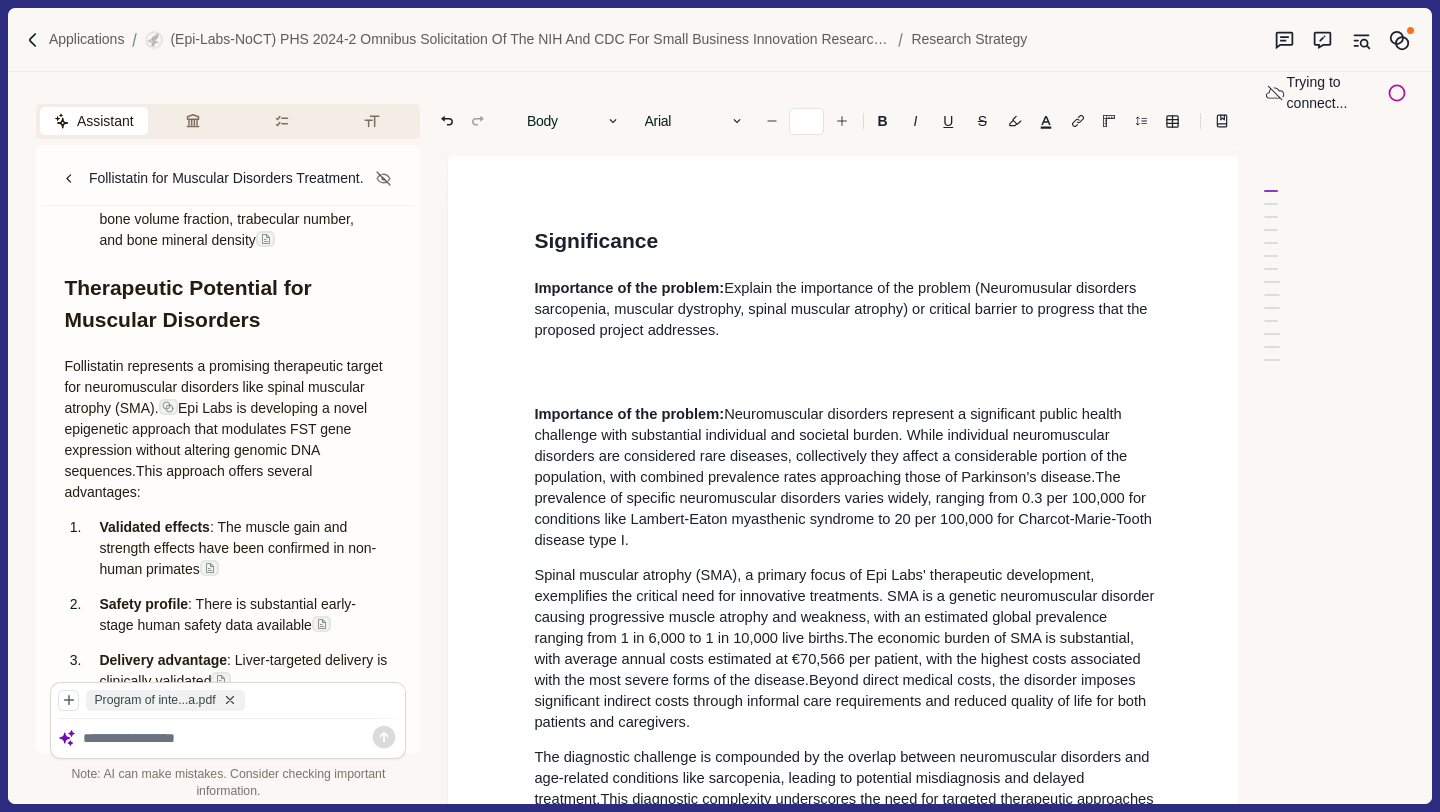 click on "Follistatin's Roles in Muscle Function and Therapeutic Potential Dual Inhibition Mechanism Follistatin (FST) functions as a dual inhibitor of both Activin A and myostatin (MSTN), making it uniquely powerful for muscle enhancement. As a hepatokine expressed in the liver, it circulates systemically throughout the body, allowing it to effectively inhibit these negative regulators of muscle growth. This dual inhibition mechanism is particularly significant because it can achieve more substantial muscle gain in primates compared to targeting myostatin alone. Impact on Muscle Mass and Composition Non-Human Primate Studies Research in non-human primates has demonstrated that systemic FST344 overexpression leads to a 15% increase in quadriceps circumference after just 8 weeks. Follistatin treatment primarily affects specific muscle fiber types - fast-twitch oxidative glycolytic type 2a and fast-twitch glycolytic type 2b fibers. Effects in Various Models Metabolic and Systemic Benefits Liver health Kidney function" at bounding box center (228, -88) 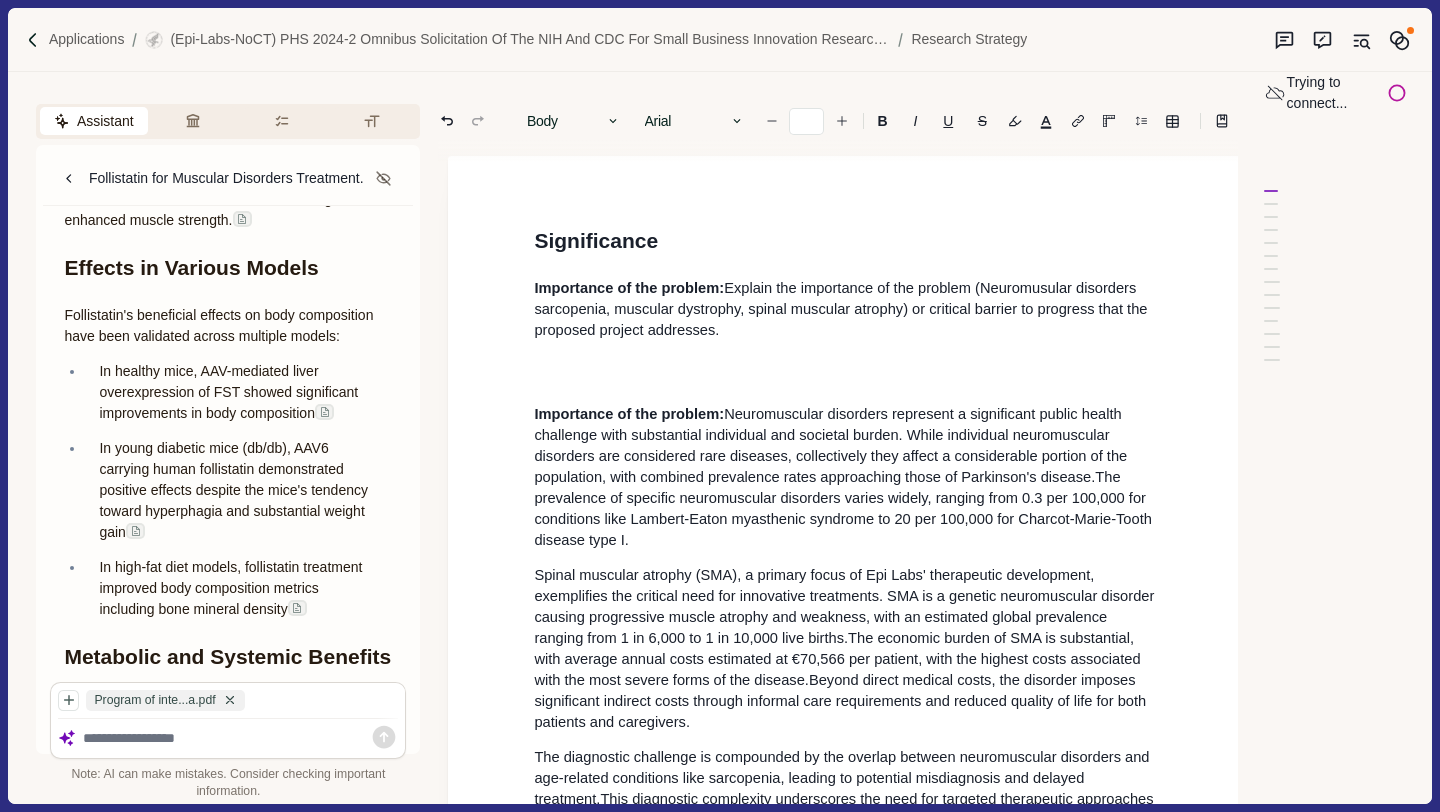 scroll, scrollTop: 884, scrollLeft: 0, axis: vertical 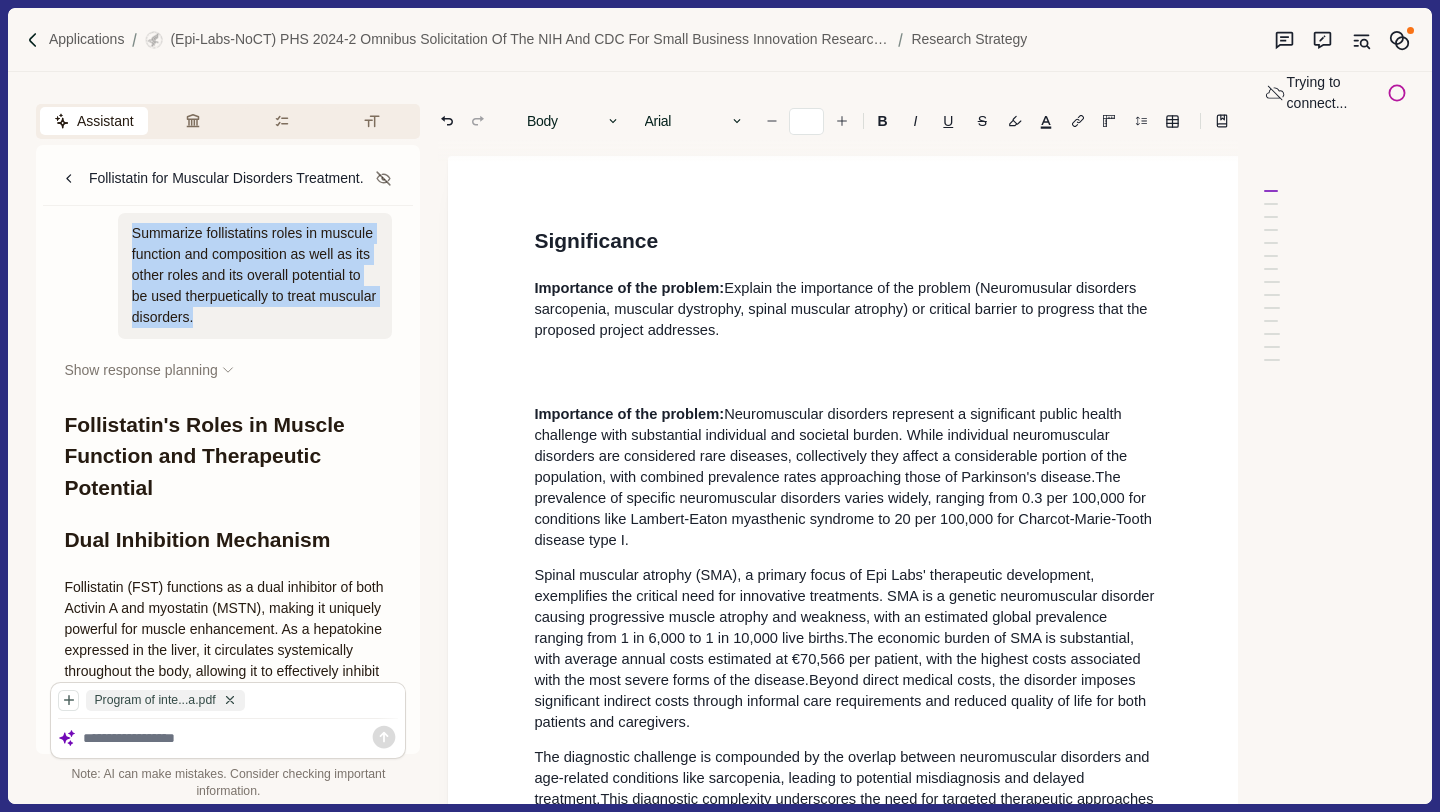 drag, startPoint x: 134, startPoint y: 249, endPoint x: 323, endPoint y: 339, distance: 209.33466 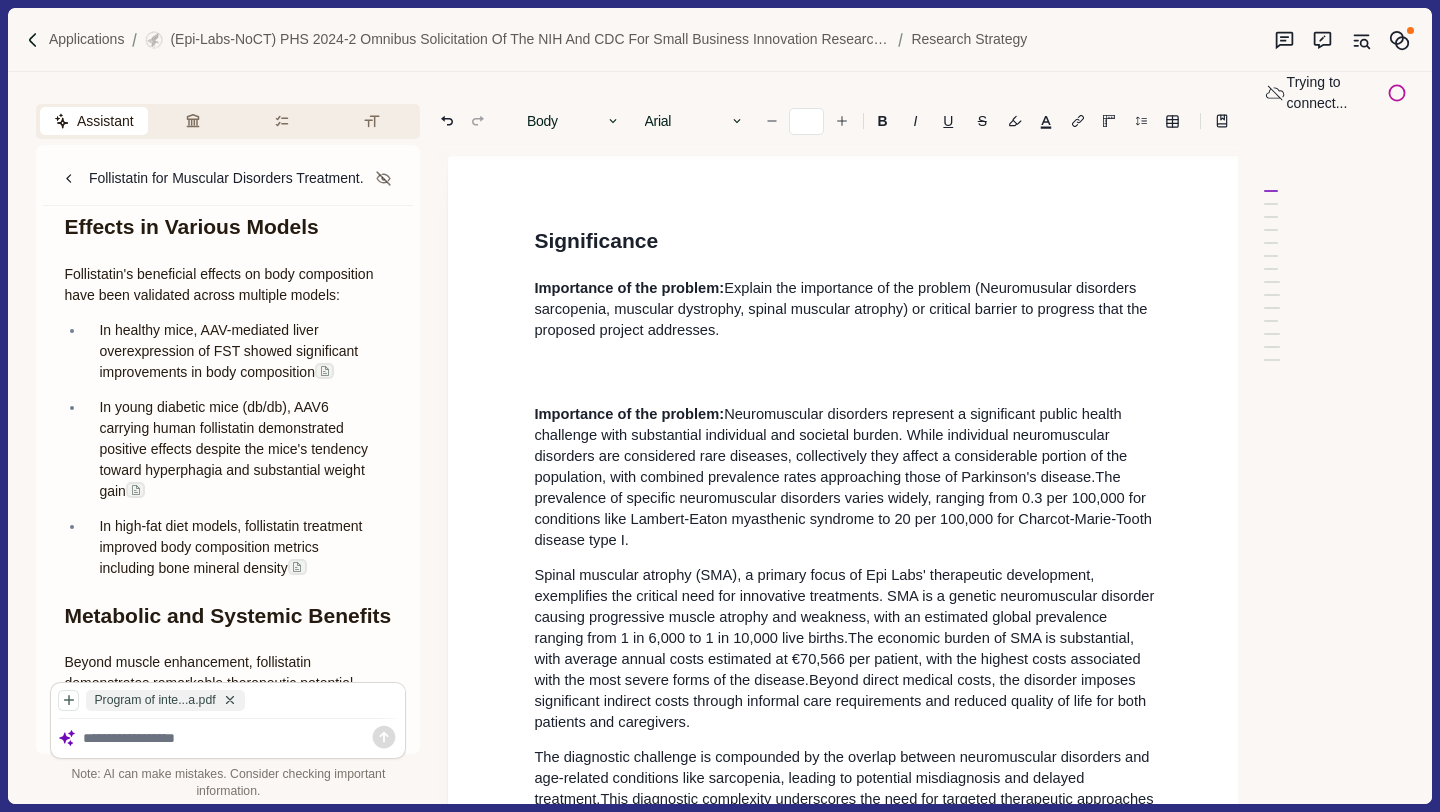 scroll, scrollTop: 1012, scrollLeft: 0, axis: vertical 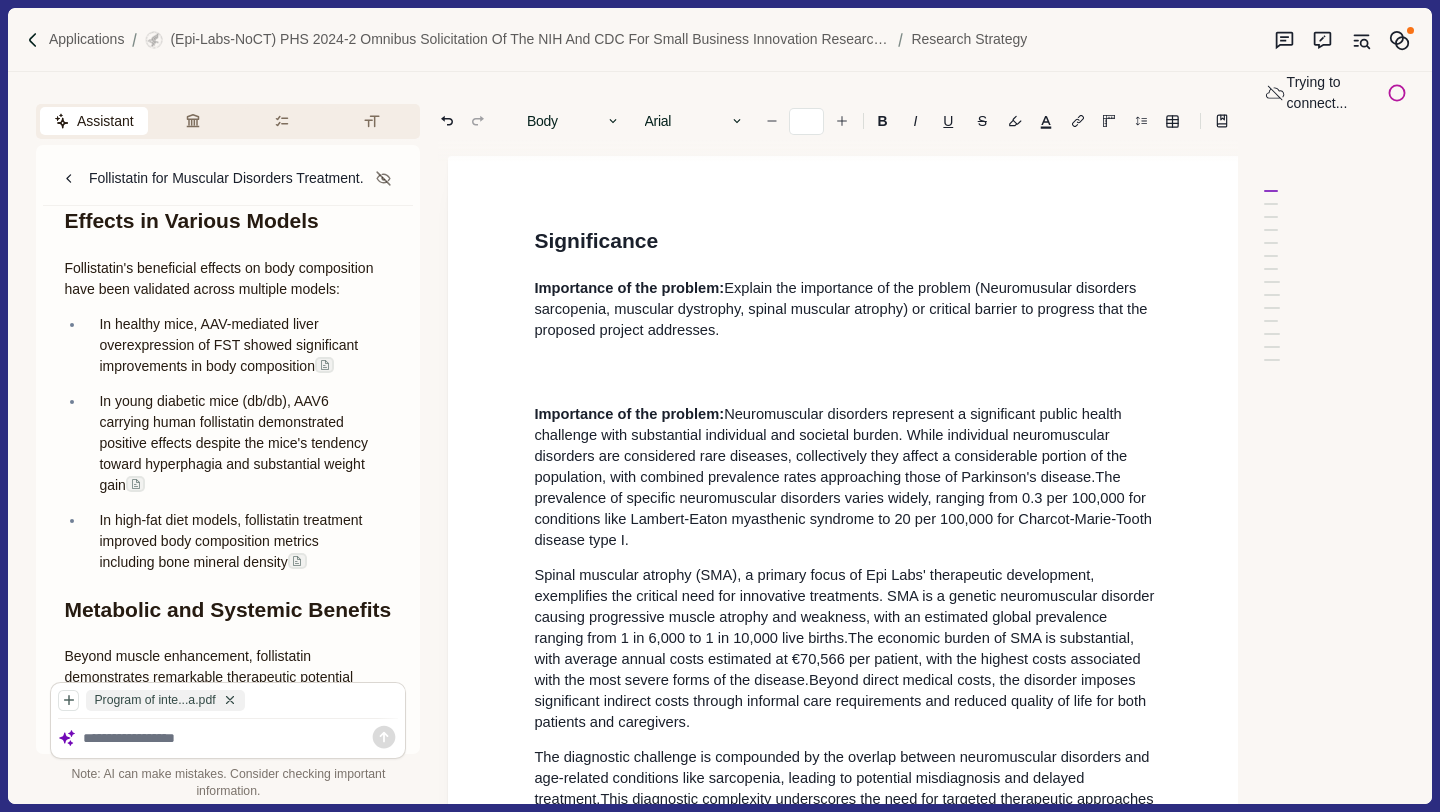 drag, startPoint x: 384, startPoint y: 619, endPoint x: 84, endPoint y: 387, distance: 379.24133 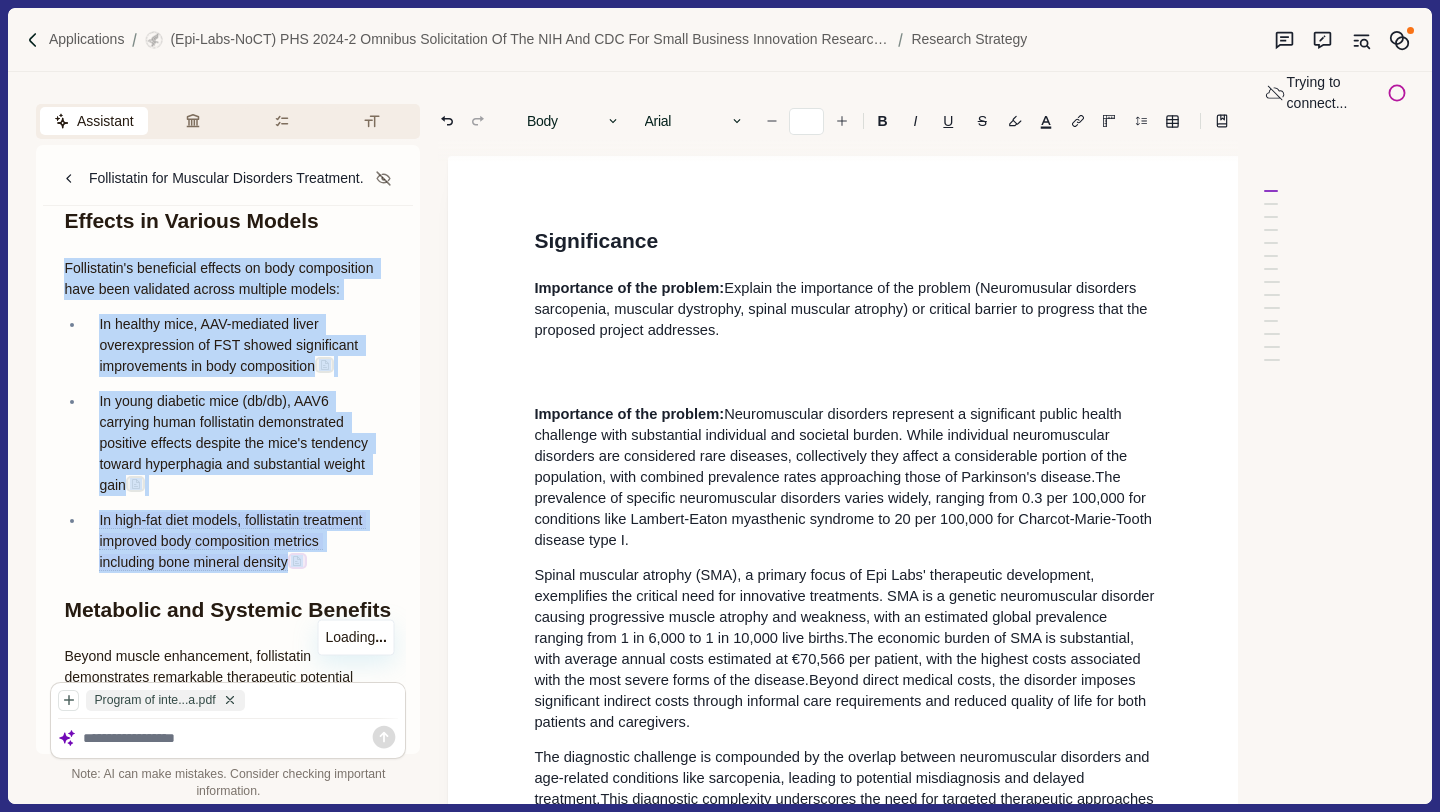 drag, startPoint x: 64, startPoint y: 308, endPoint x: 364, endPoint y: 628, distance: 438.63425 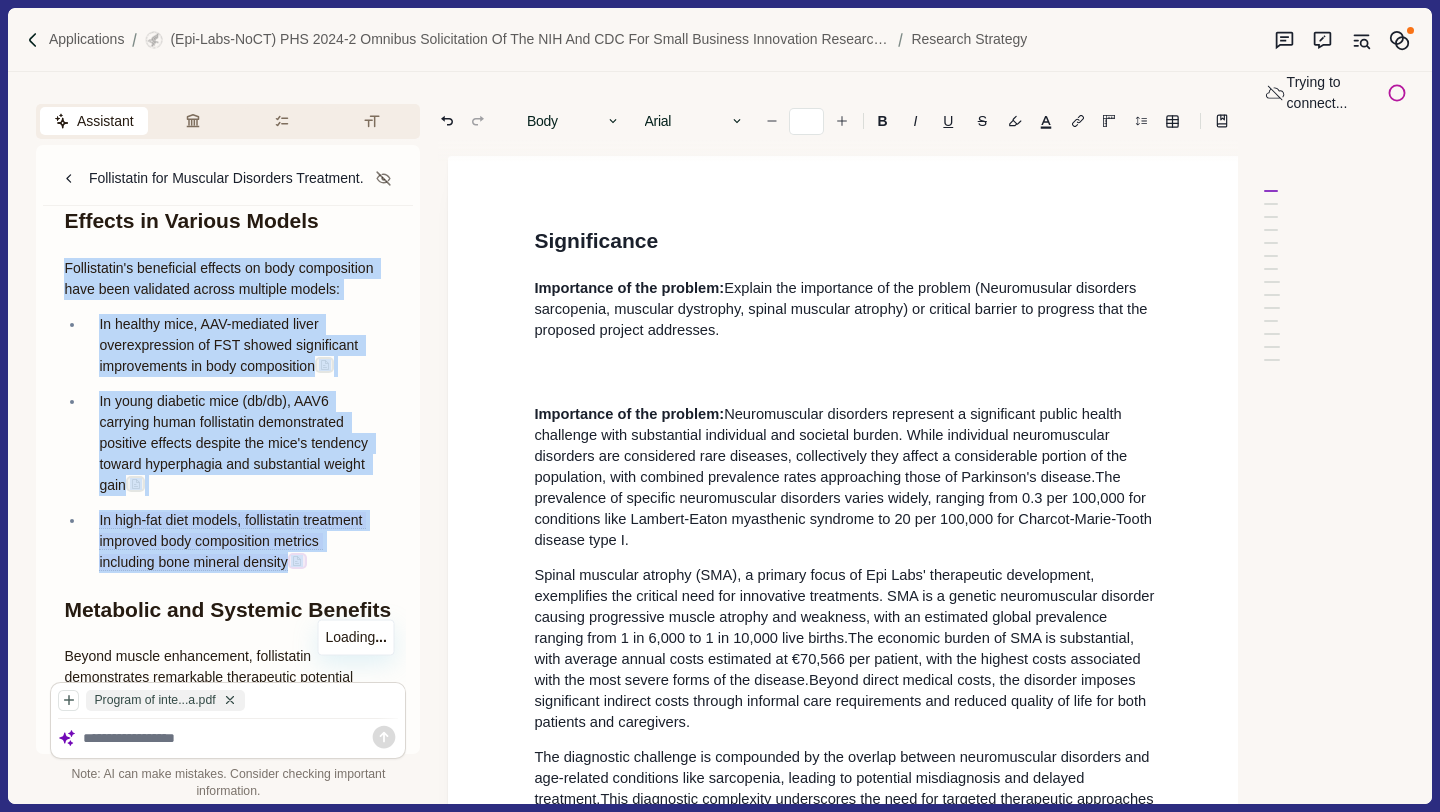 click on "Follistatin's Roles in Muscle Function and Therapeutic Potential Dual Inhibition Mechanism Follistatin (FST) functions as a dual inhibitor of both Activin A and myostatin (MSTN), making it uniquely powerful for muscle enhancement. As a hepatokine expressed in the liver, it circulates systemically throughout the body, allowing it to effectively inhibit these negative regulators of muscle growth. This dual inhibition mechanism is particularly significant because it can achieve more substantial muscle gain in primates compared to targeting myostatin alone. Impact on Muscle Mass and Composition Non-Human Primate Studies Research in non-human primates has demonstrated that systemic FST344 overexpression leads to a 15% increase in quadriceps circumference after just 8 weeks. Follistatin treatment primarily affects specific muscle fiber types - fast-twitch oxidative glycolytic type 2a and fast-twitch glycolytic type 2b fibers. Effects in Various Models Metabolic and Systemic Benefits Liver health Kidney function ." at bounding box center [228, 755] 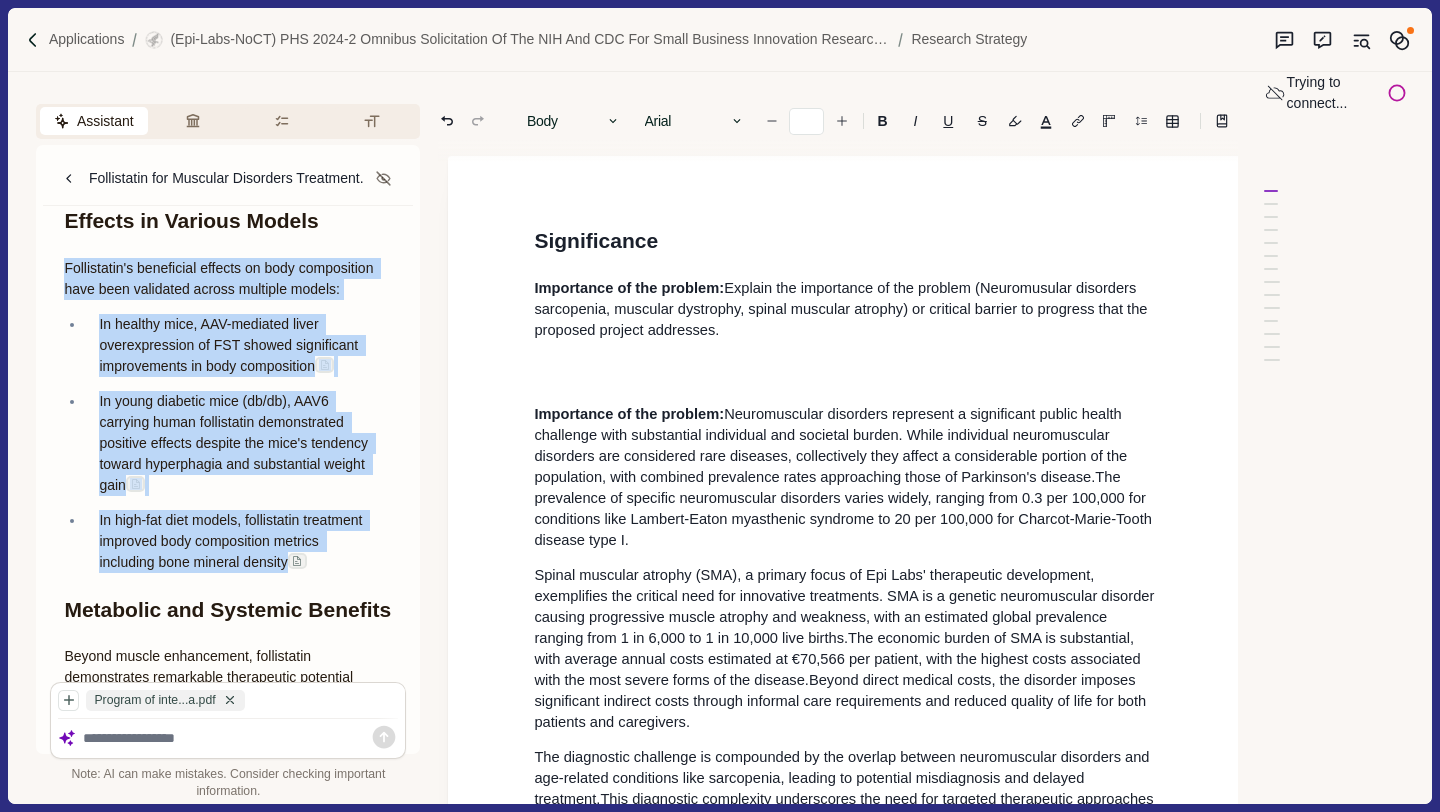 click on "Follistatin's Roles in Muscle Function and Therapeutic Potential Dual Inhibition Mechanism Follistatin (FST) functions as a dual inhibitor of both Activin A and myostatin (MSTN), making it uniquely powerful for muscle enhancement. As a hepatokine expressed in the liver, it circulates systemically throughout the body, allowing it to effectively inhibit these negative regulators of muscle growth. This dual inhibition mechanism is particularly significant because it can achieve more substantial muscle gain in primates compared to targeting myostatin alone. Impact on Muscle Mass and Composition Non-Human Primate Studies Research in non-human primates has demonstrated that systemic FST344 overexpression leads to a 15% increase in quadriceps circumference after just 8 weeks. Follistatin treatment primarily affects specific muscle fiber types - fast-twitch oxidative glycolytic type 2a and fast-twitch glycolytic type 2b fibers. Effects in Various Models Metabolic and Systemic Benefits Liver health Kidney function ." at bounding box center [228, 755] 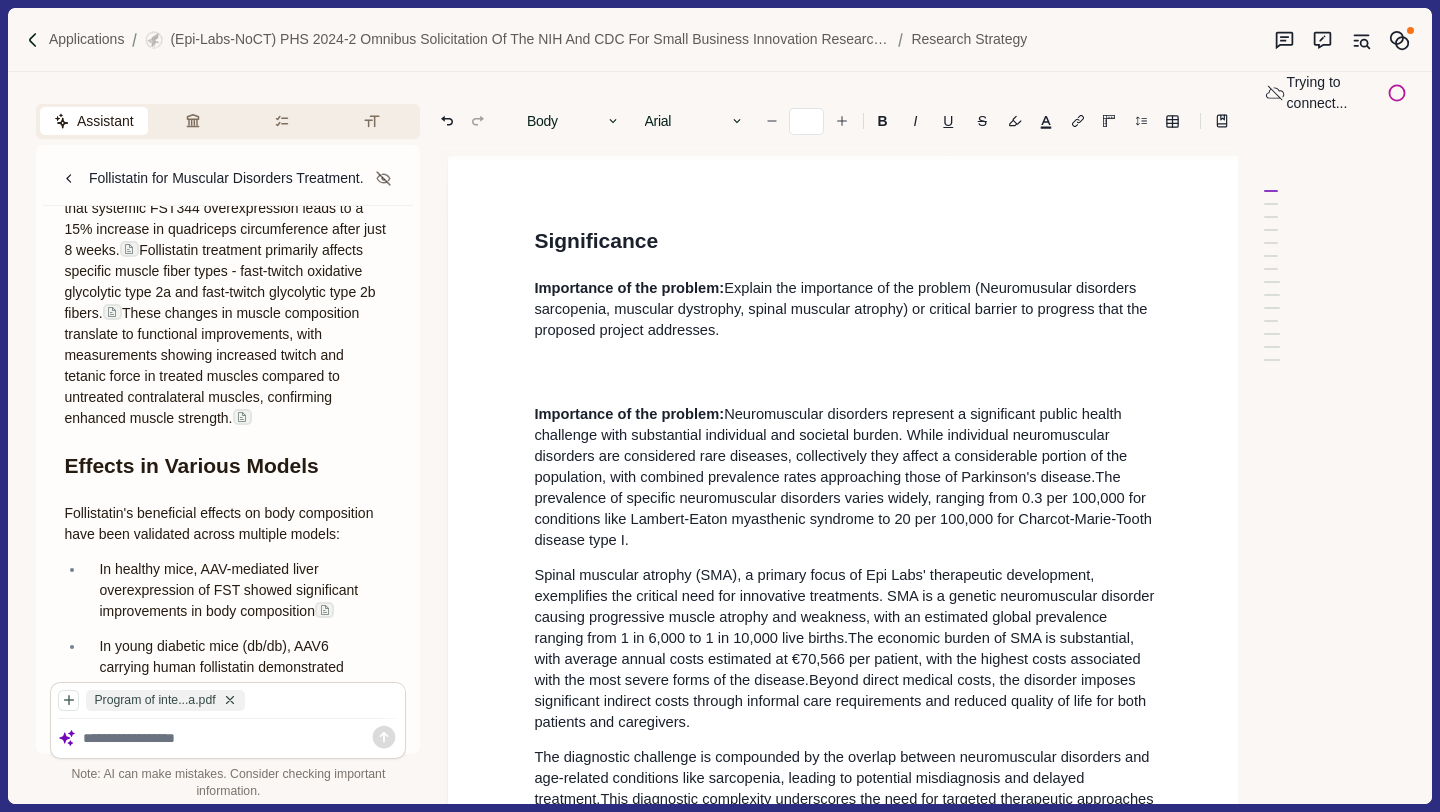 scroll, scrollTop: 822, scrollLeft: 0, axis: vertical 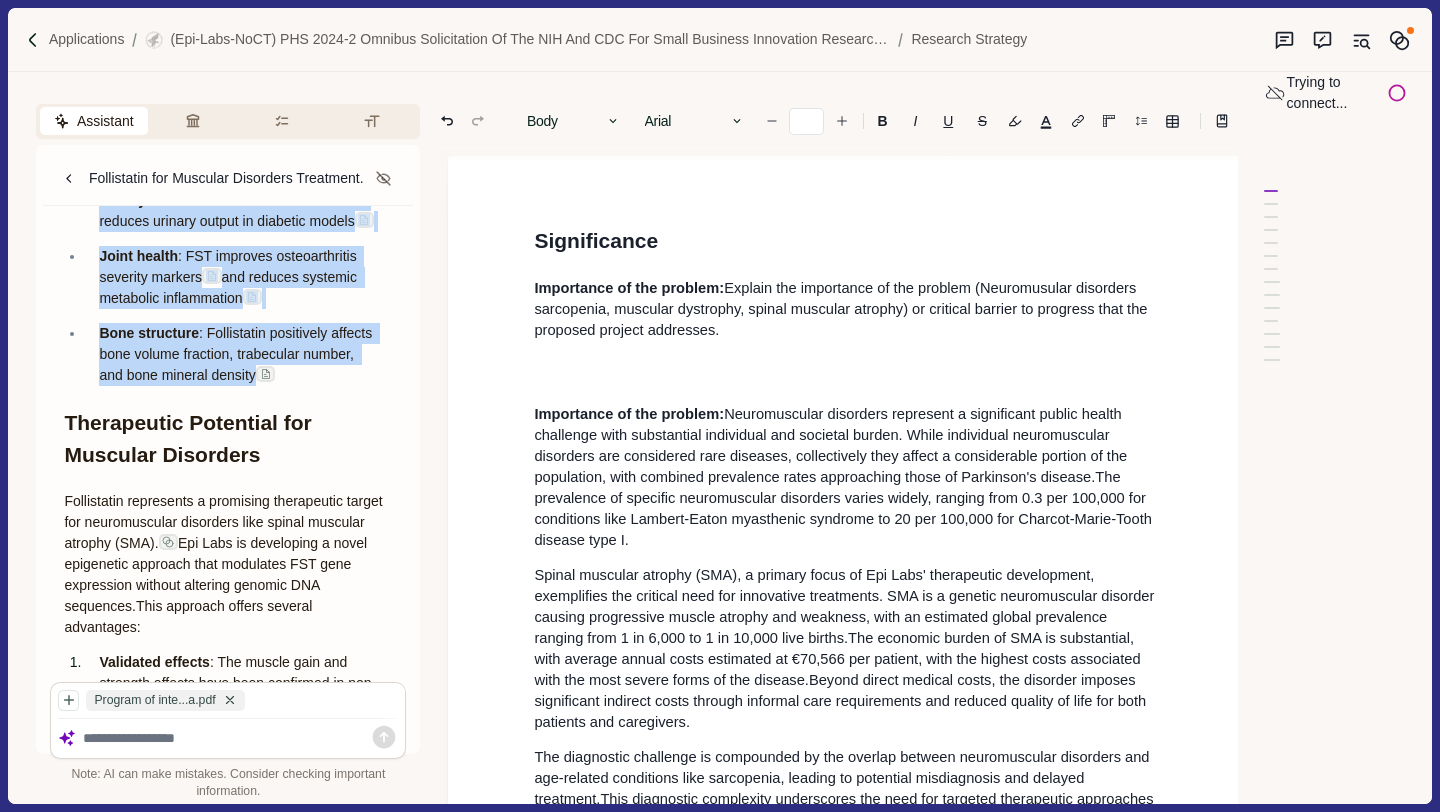 drag, startPoint x: 66, startPoint y: 448, endPoint x: 341, endPoint y: 459, distance: 275.2199 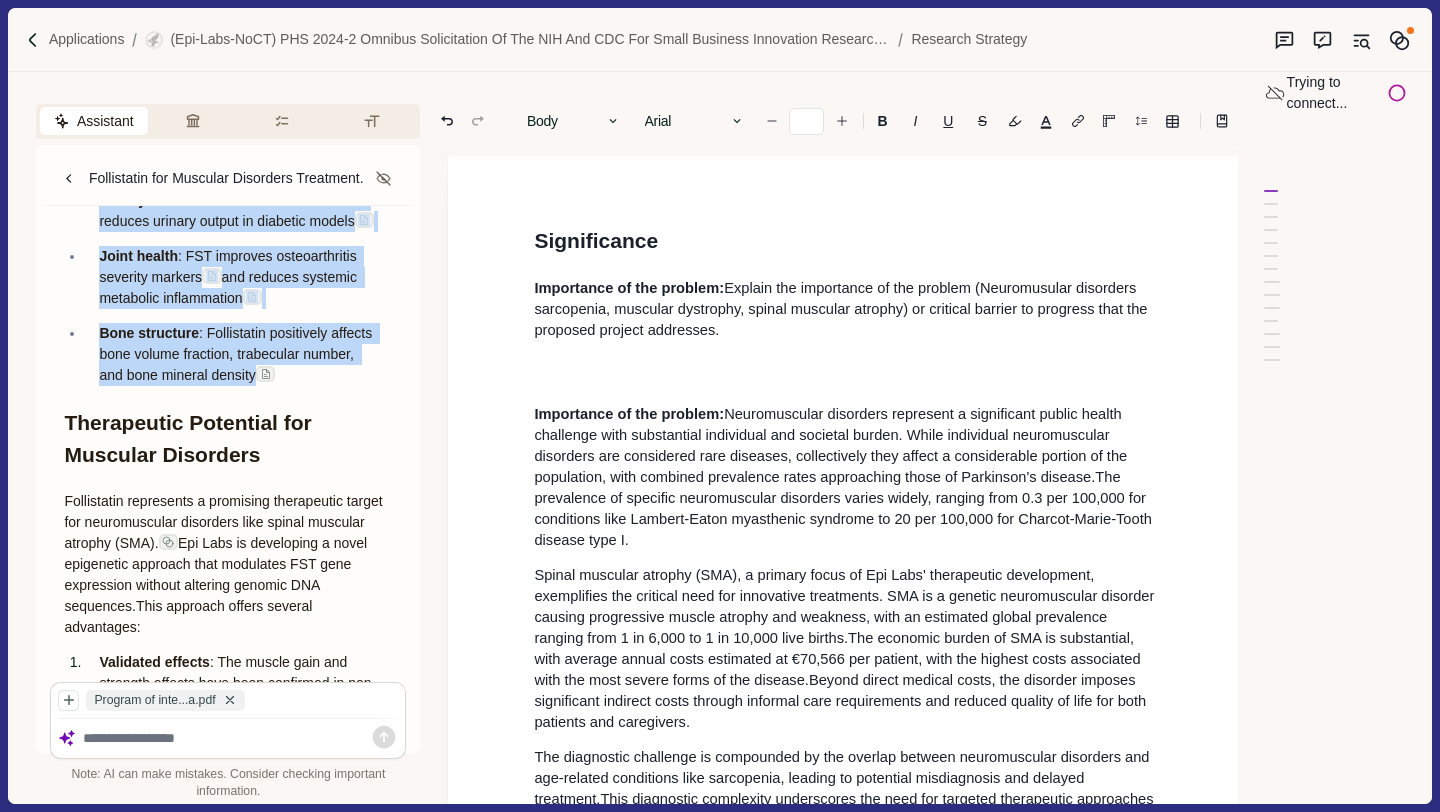 click on "Follistatin's Roles in Muscle Function and Therapeutic Potential Dual Inhibition Mechanism Follistatin (FST) functions as a dual inhibitor of both Activin A and myostatin (MSTN), making it uniquely powerful for muscle enhancement. As a hepatokine expressed in the liver, it circulates systemically throughout the body, allowing it to effectively inhibit these negative regulators of muscle growth. This dual inhibition mechanism is particularly significant because it can achieve more substantial muscle gain in primates compared to targeting myostatin alone. Impact on Muscle Mass and Composition Non-Human Primate Studies Research in non-human primates has demonstrated that systemic FST344 overexpression leads to a 15% increase in quadriceps circumference after just 8 weeks. Follistatin treatment primarily affects specific muscle fiber types - fast-twitch oxidative glycolytic type 2a and fast-twitch glycolytic type 2b fibers. Effects in Various Models Metabolic and Systemic Benefits Liver health Kidney function" at bounding box center [228, 47] 